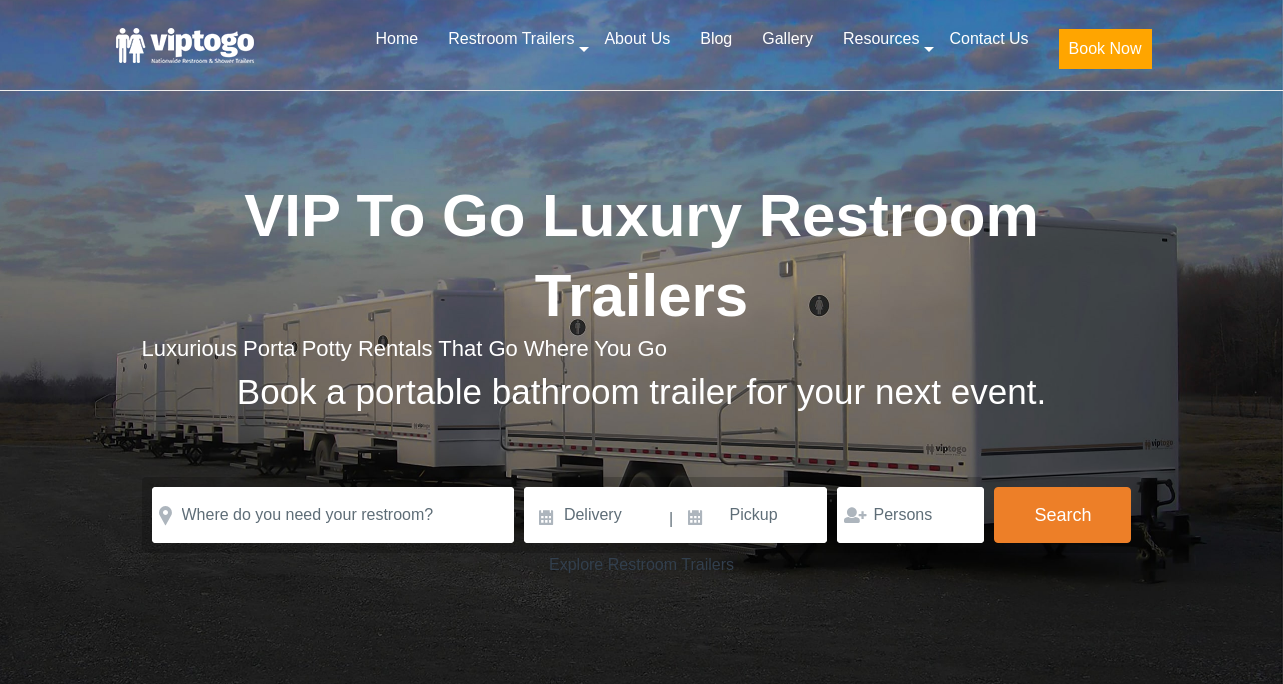 scroll, scrollTop: 0, scrollLeft: 0, axis: both 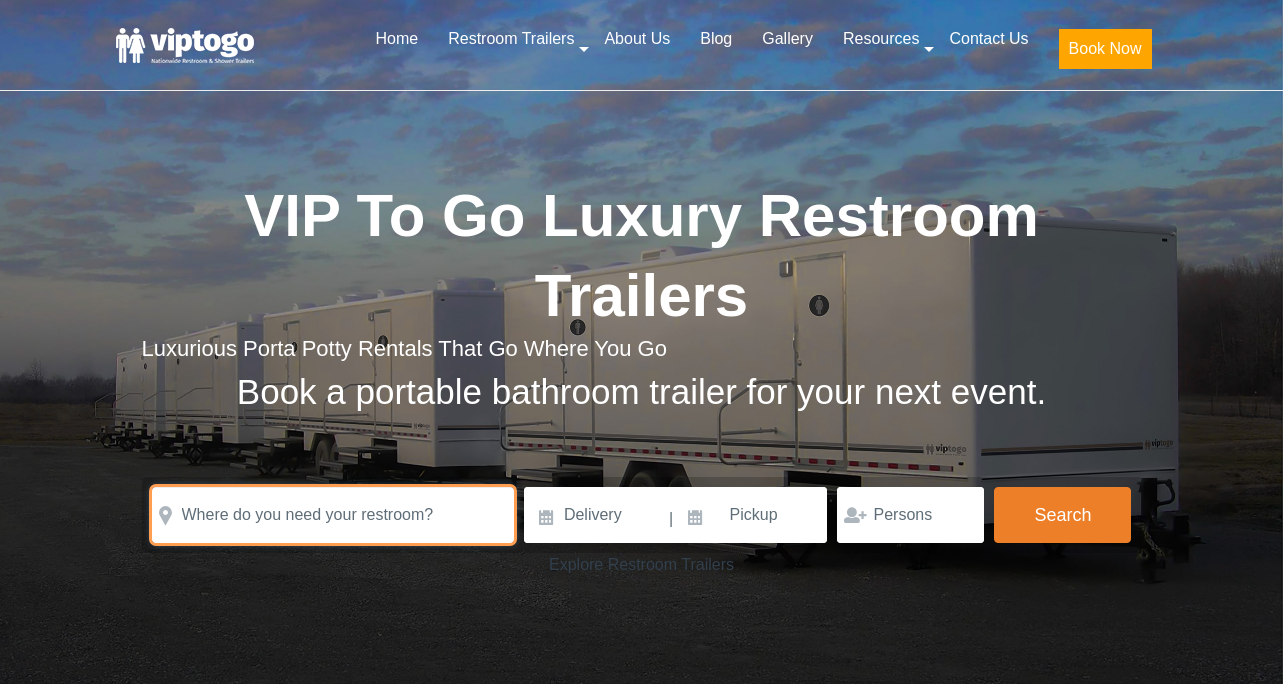 click at bounding box center [333, 515] 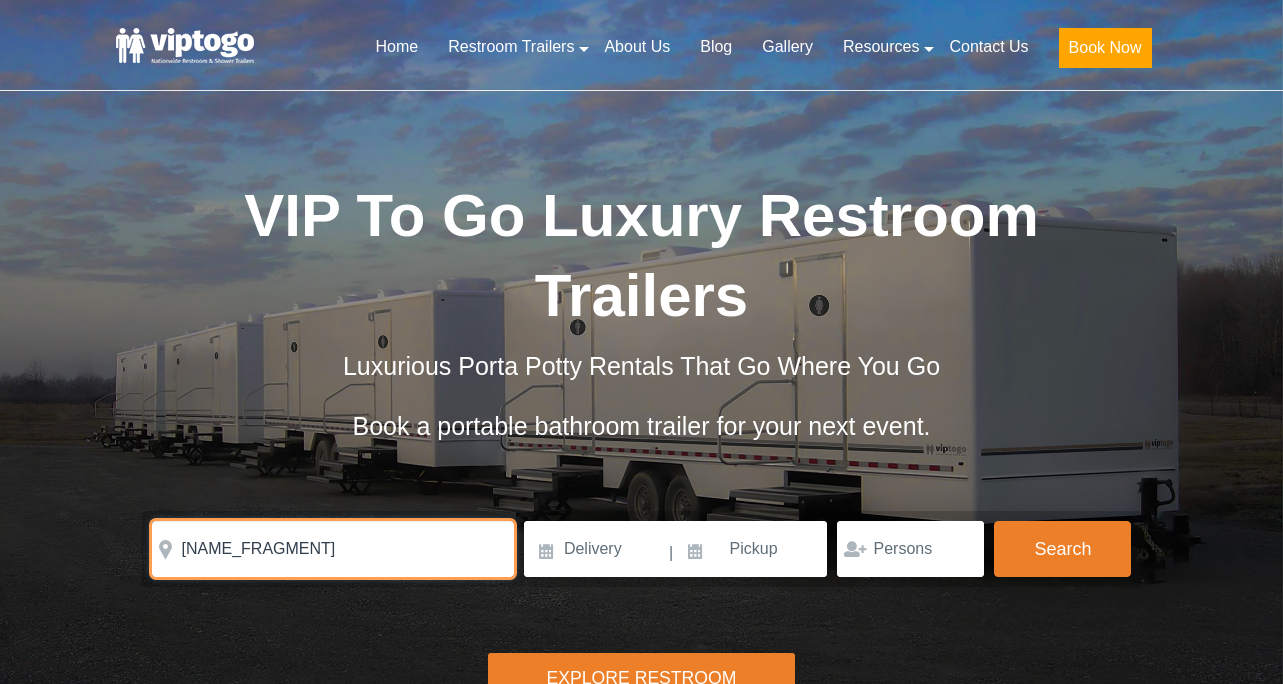 scroll, scrollTop: 0, scrollLeft: 0, axis: both 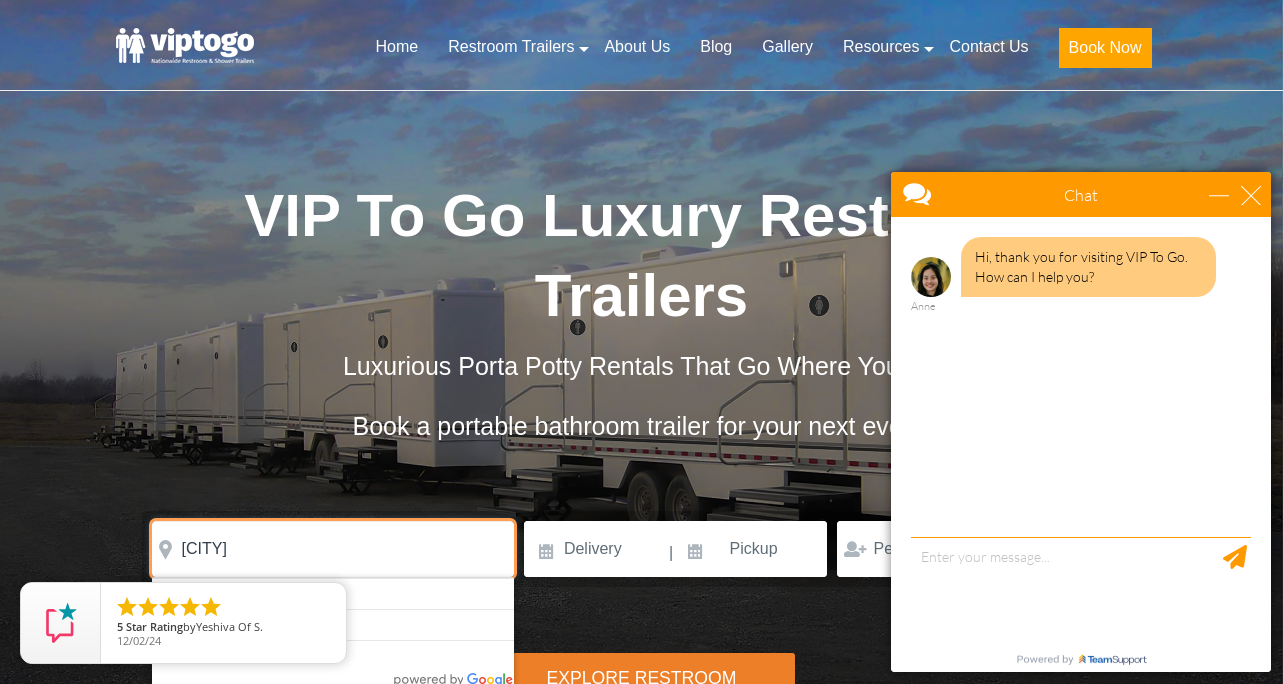 type on "Prattsville" 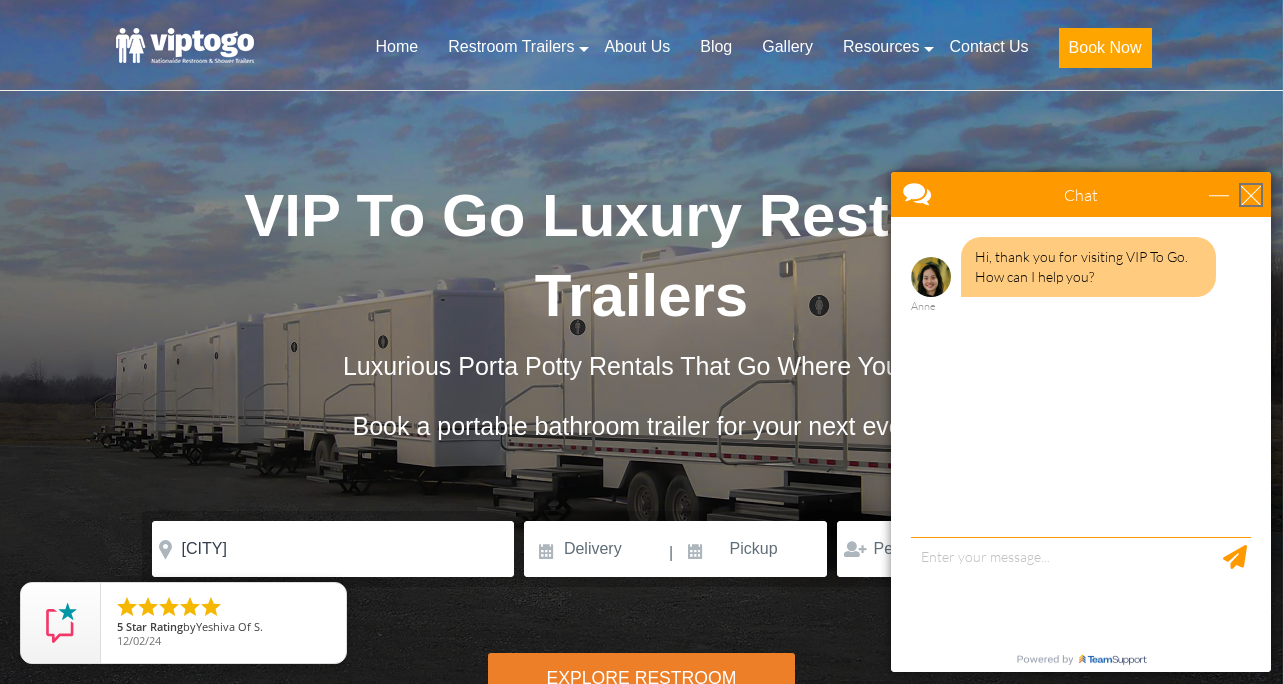click at bounding box center (1251, 195) 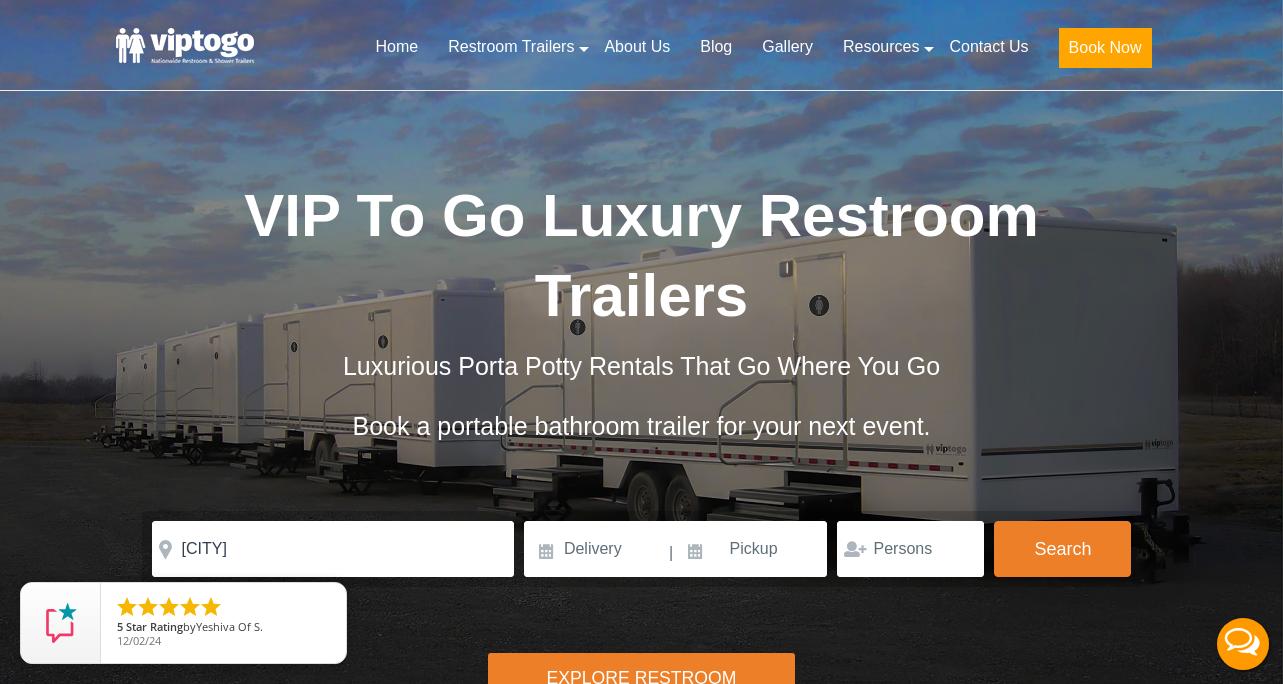 scroll, scrollTop: 0, scrollLeft: 0, axis: both 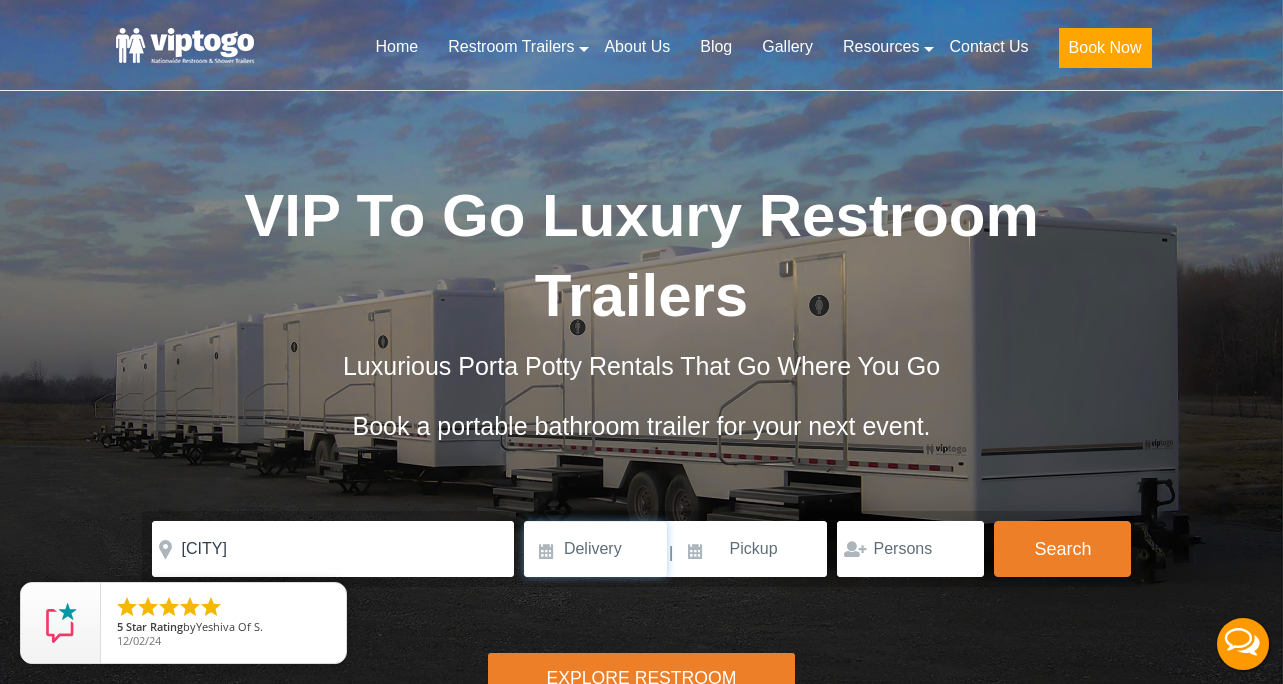 click at bounding box center (595, 549) 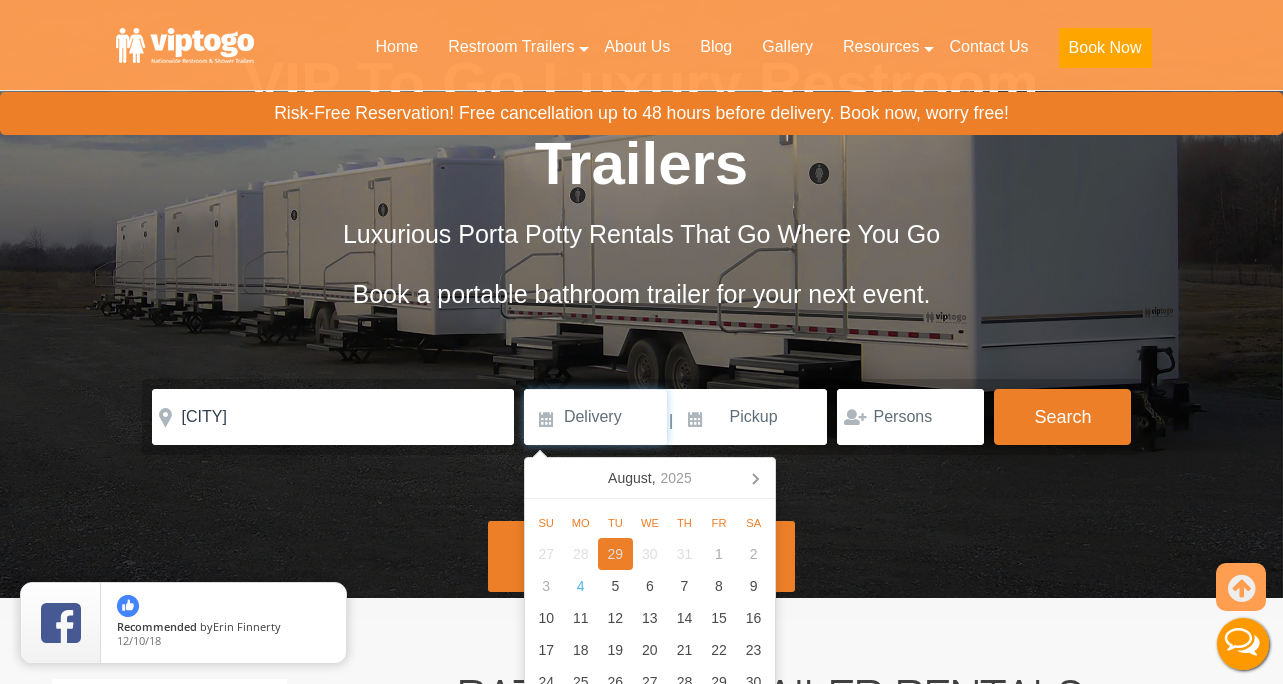 scroll, scrollTop: 266, scrollLeft: 0, axis: vertical 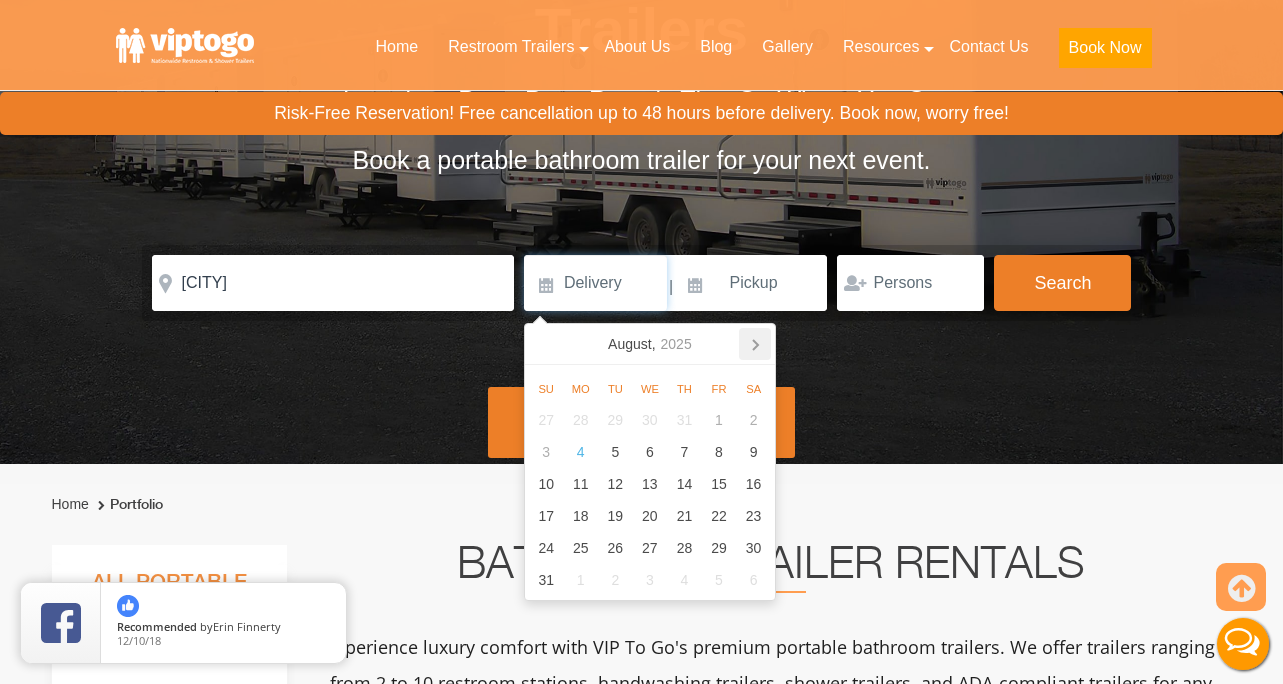 click 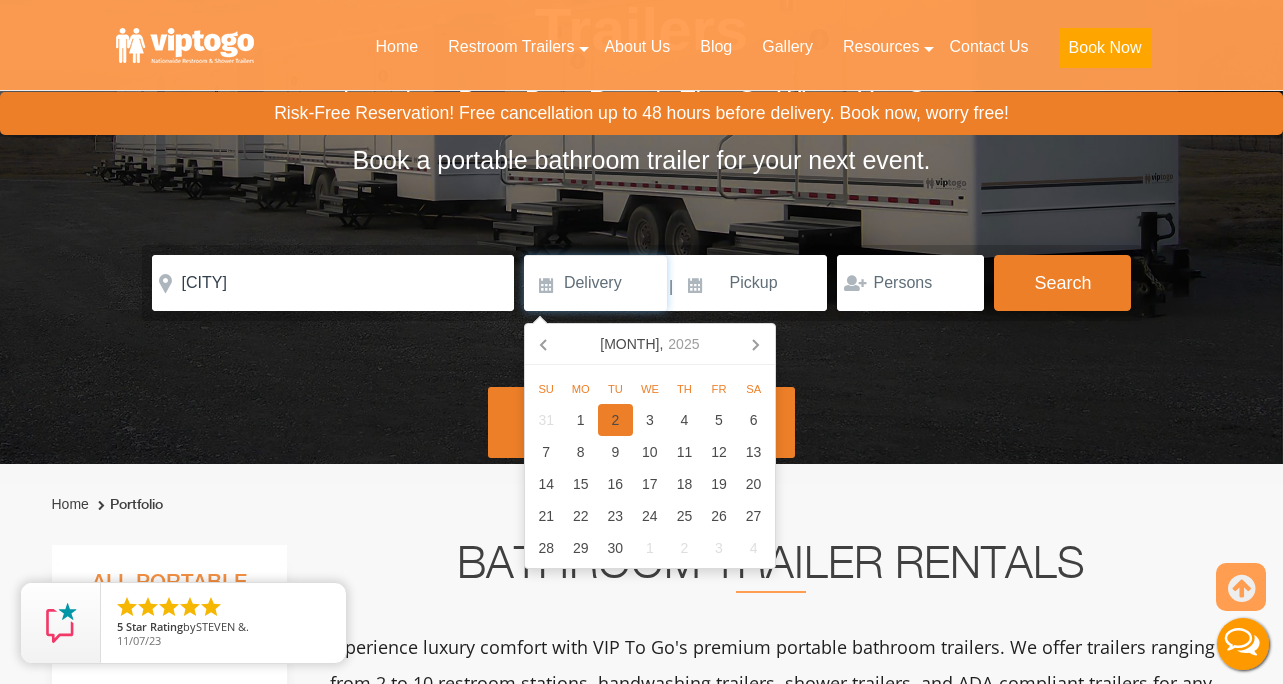 click on "2" at bounding box center [615, 420] 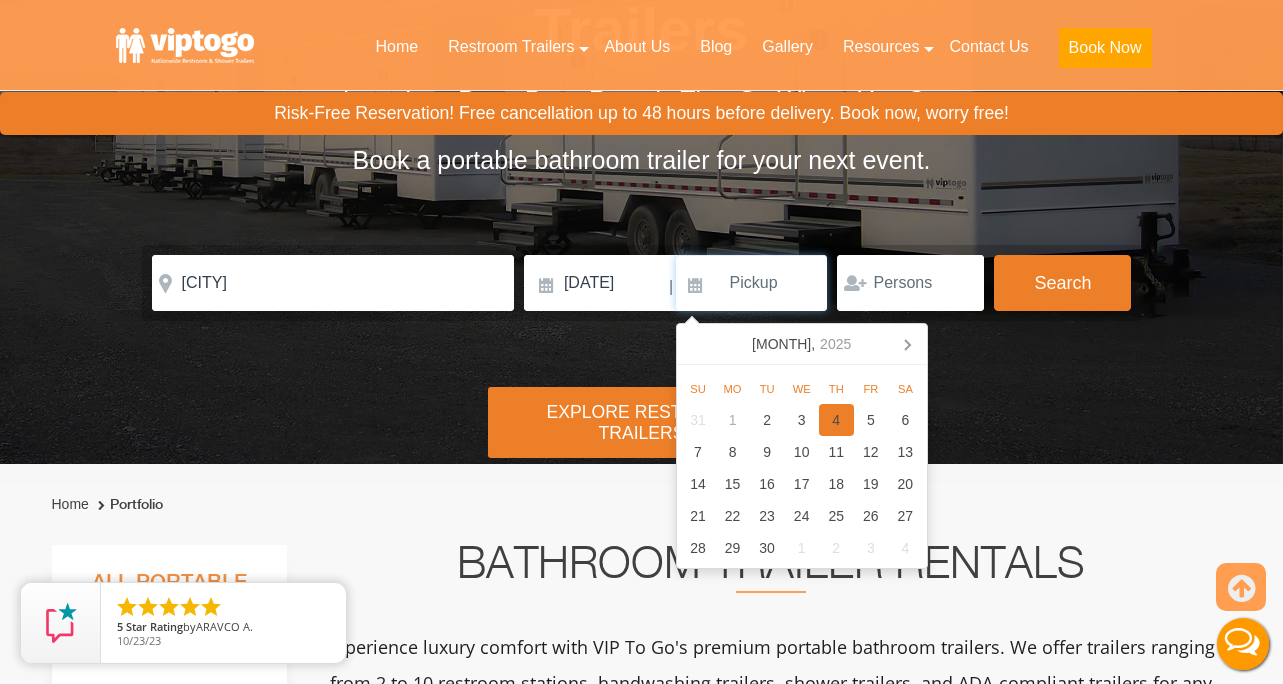 click on "4" at bounding box center (836, 420) 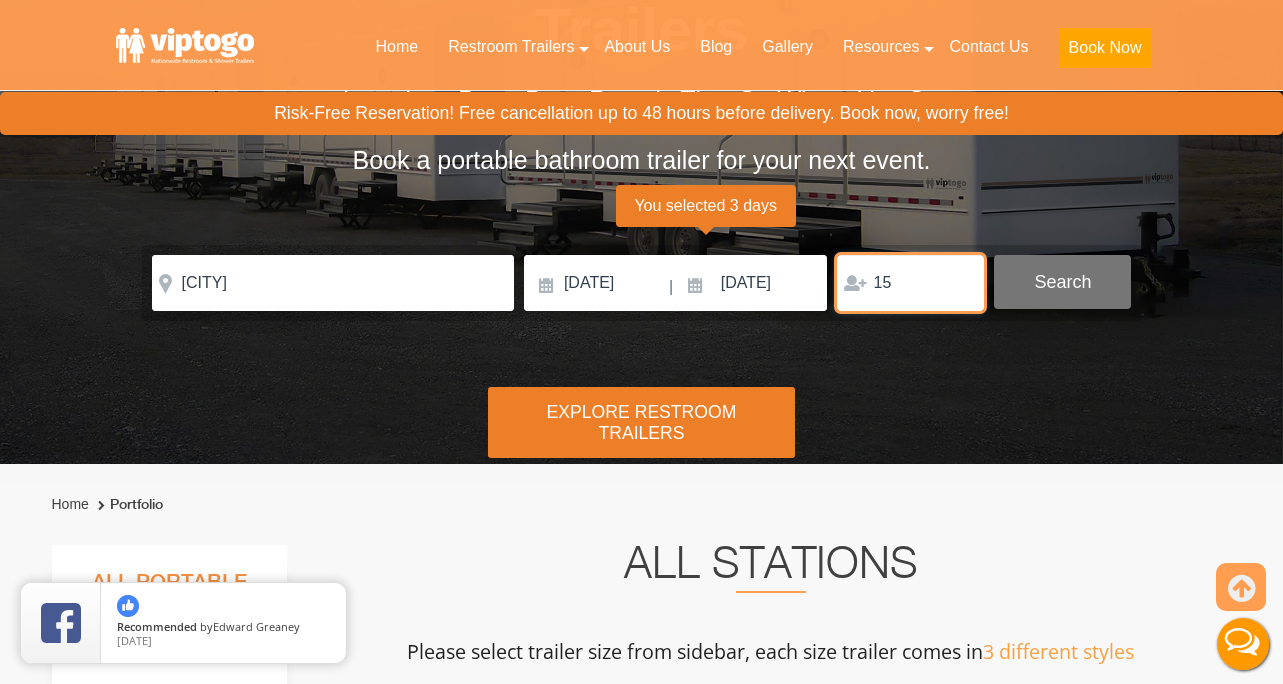 type on "15" 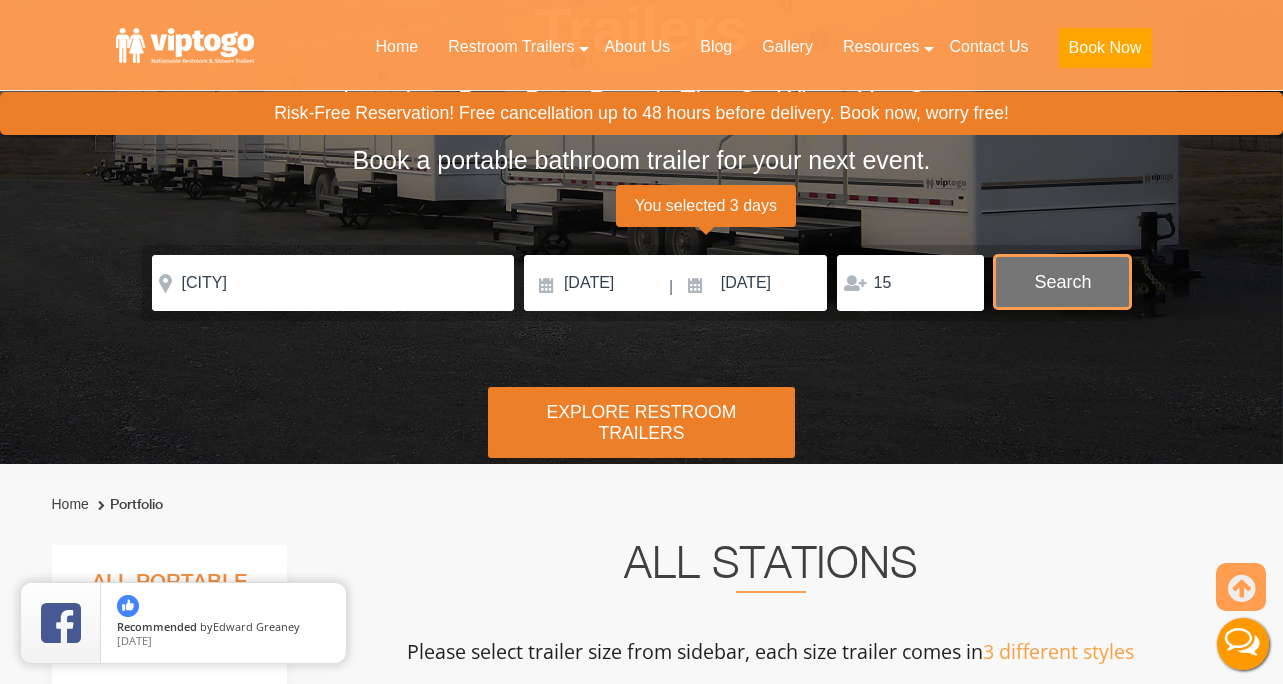 click on "Search" at bounding box center (1062, 282) 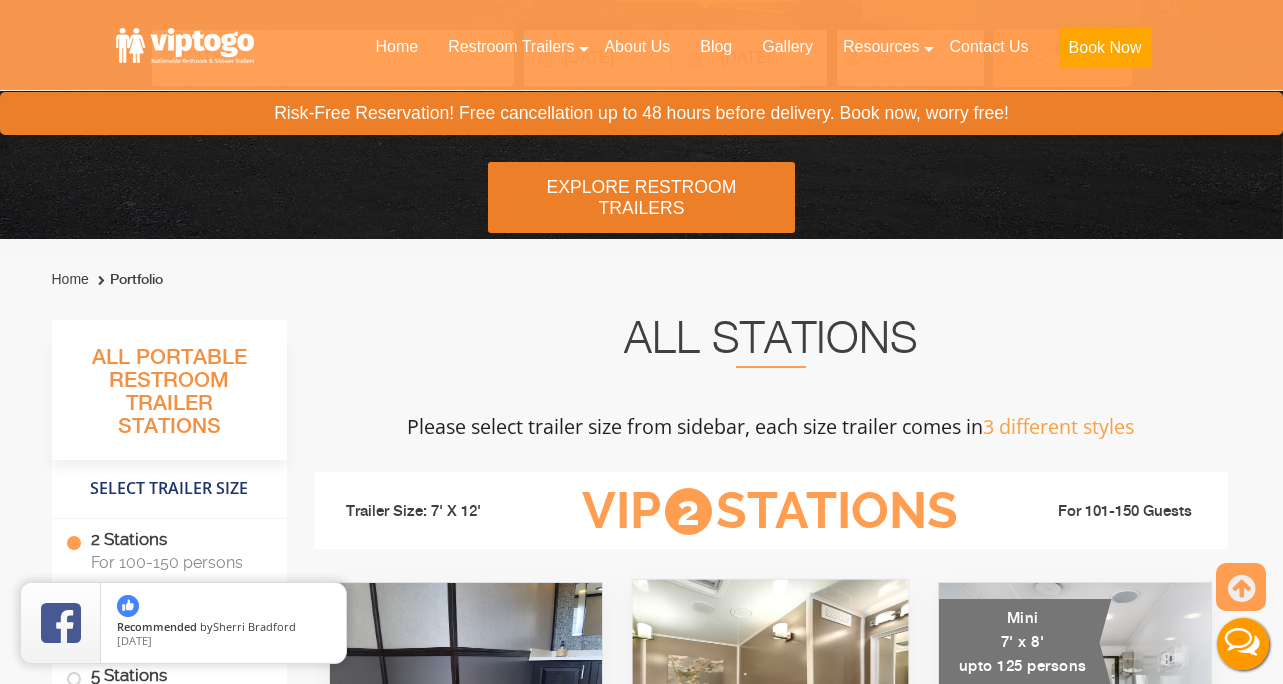 scroll, scrollTop: 144, scrollLeft: 0, axis: vertical 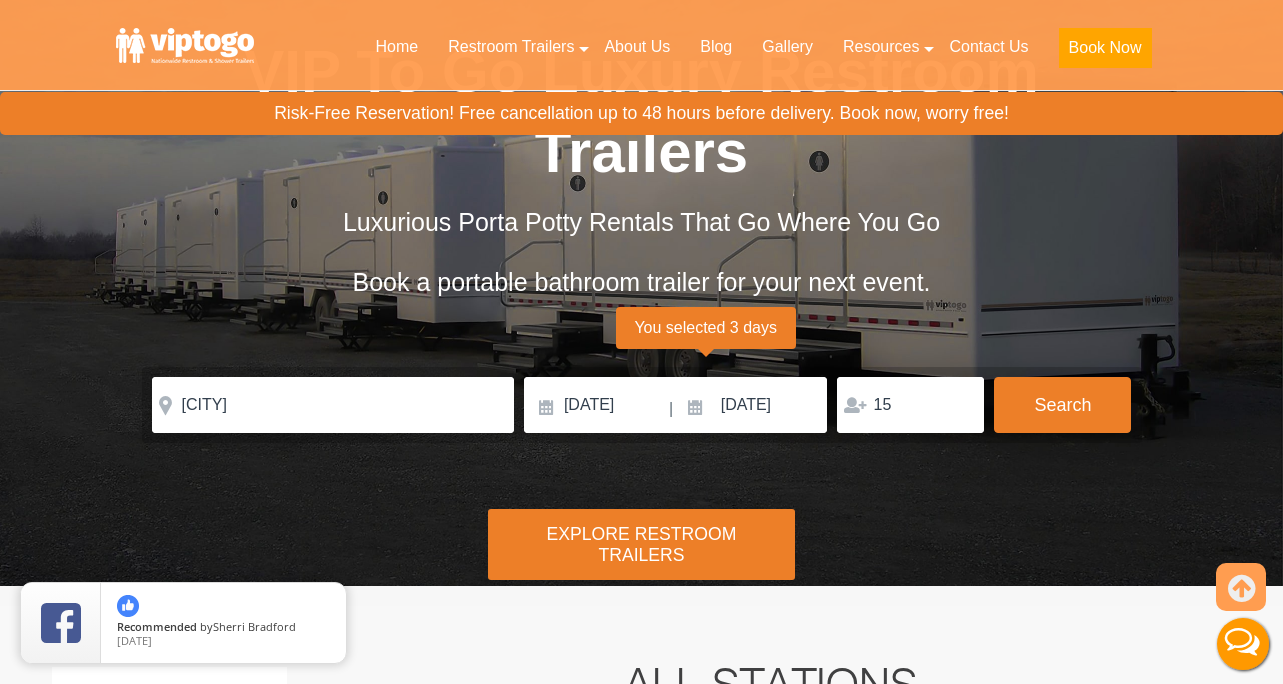 click at bounding box center [584, 49] 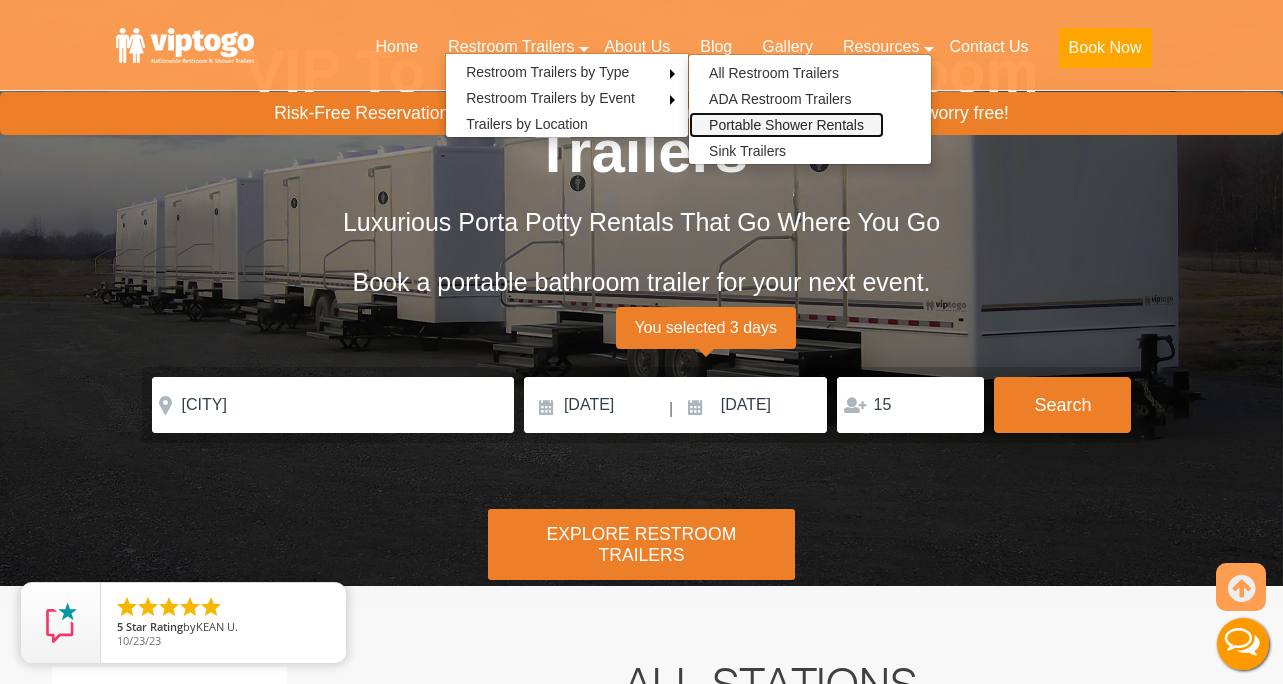 click on "Portable Shower Rentals" at bounding box center [786, 125] 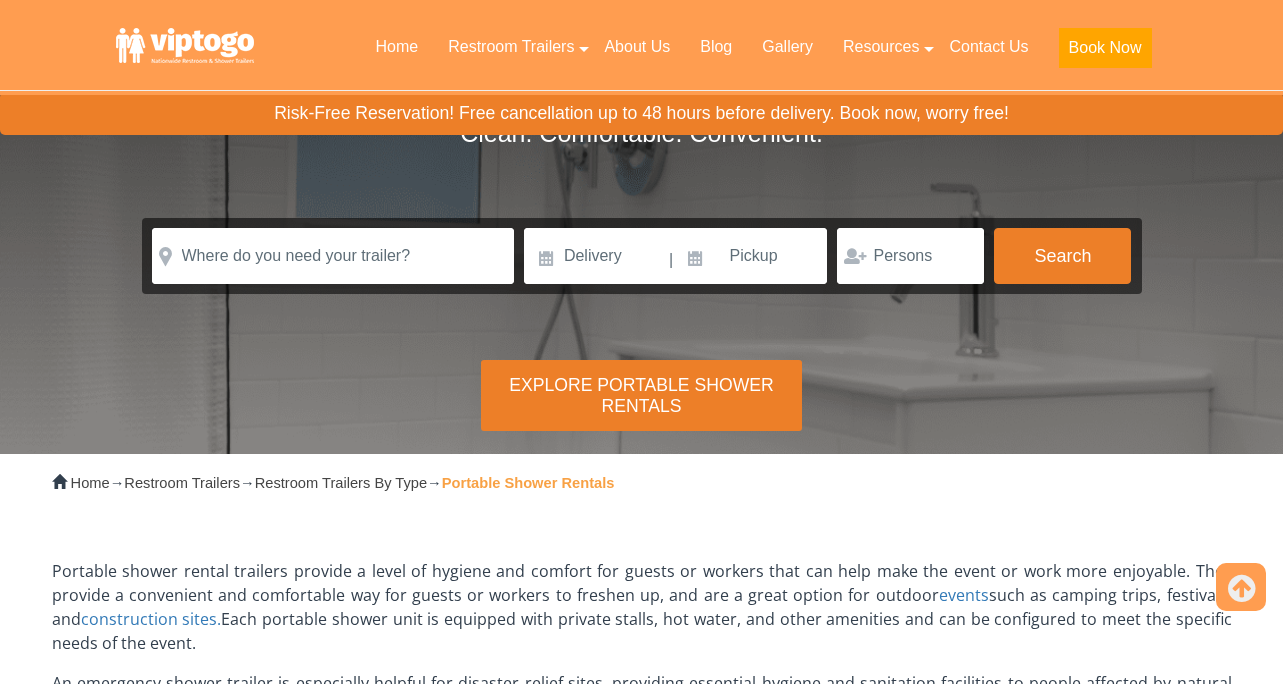 scroll, scrollTop: 155, scrollLeft: 0, axis: vertical 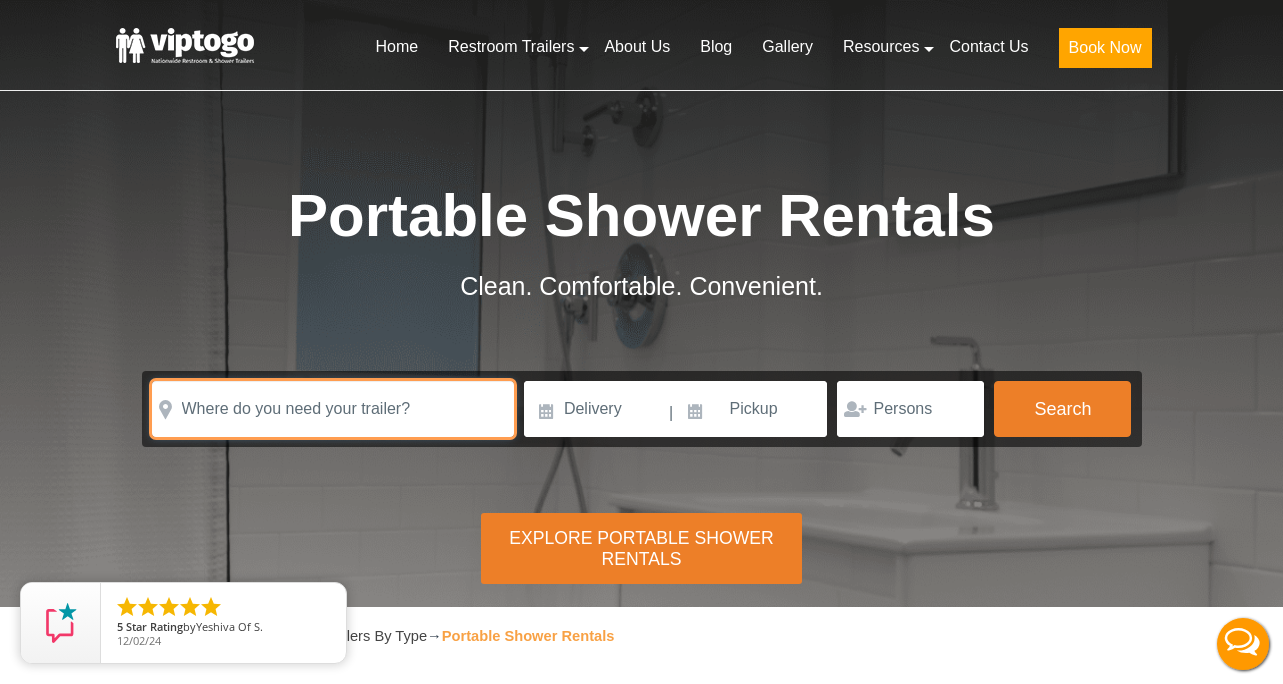 click at bounding box center [333, 409] 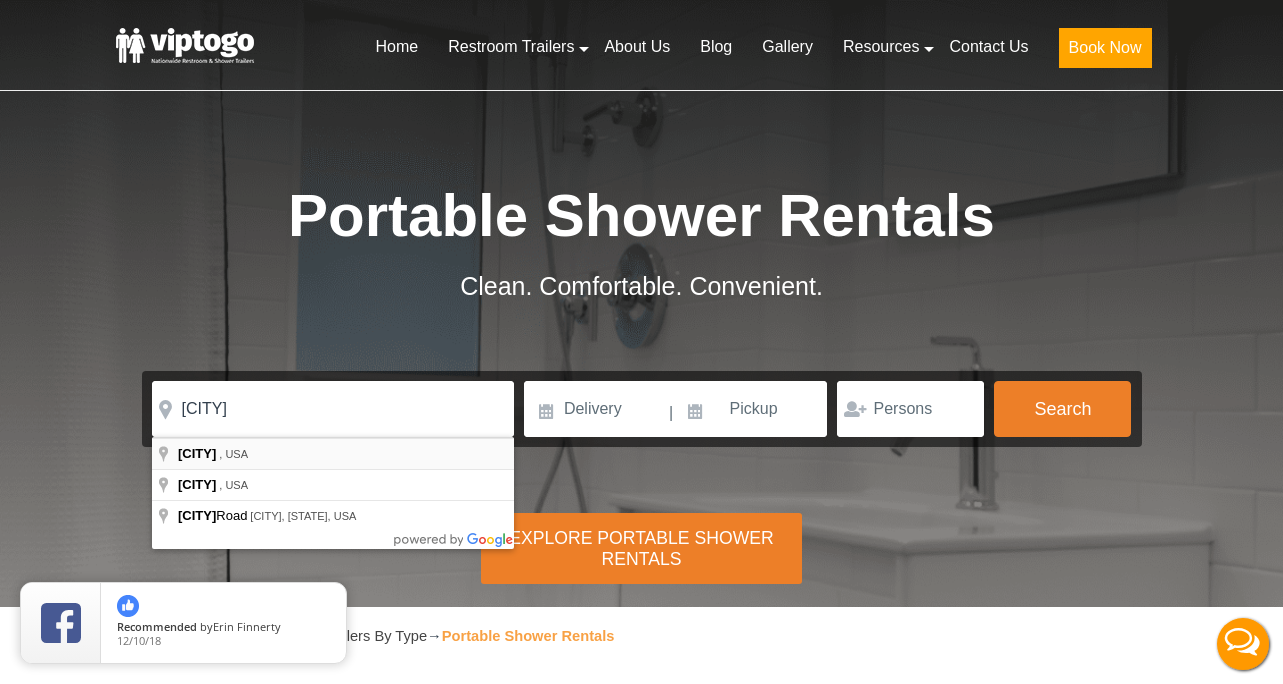type on "Prattsville, NY, USA" 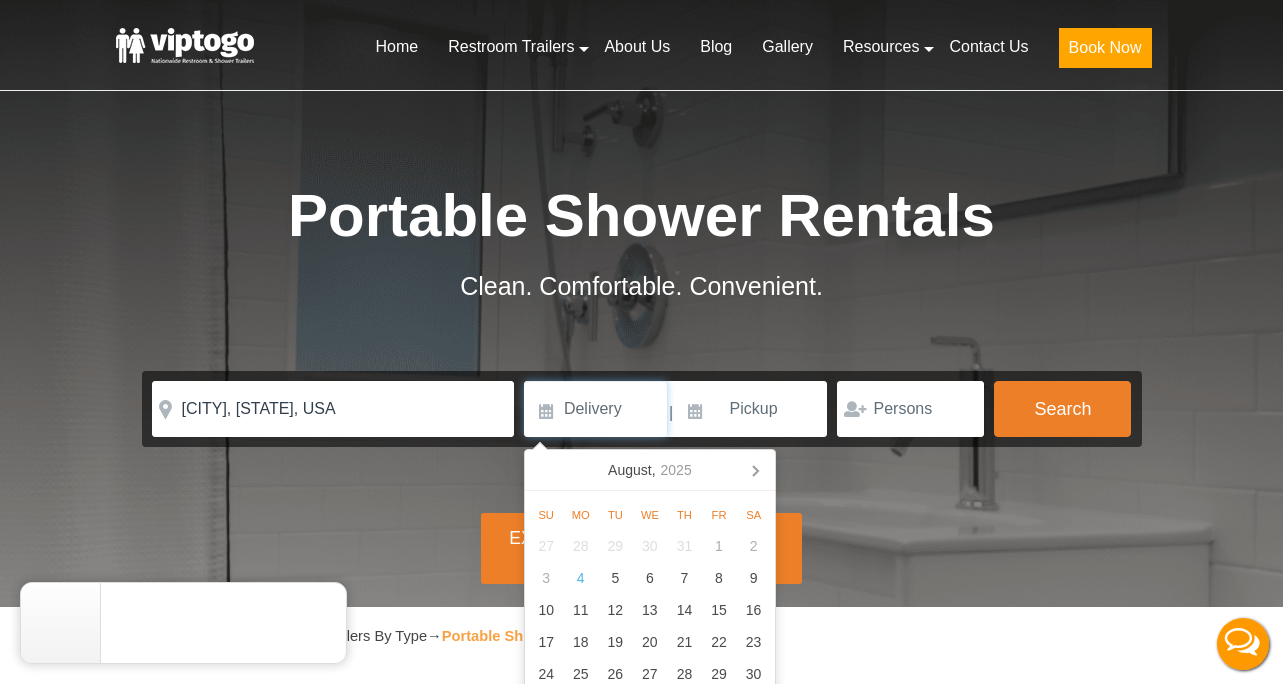 click at bounding box center (595, 409) 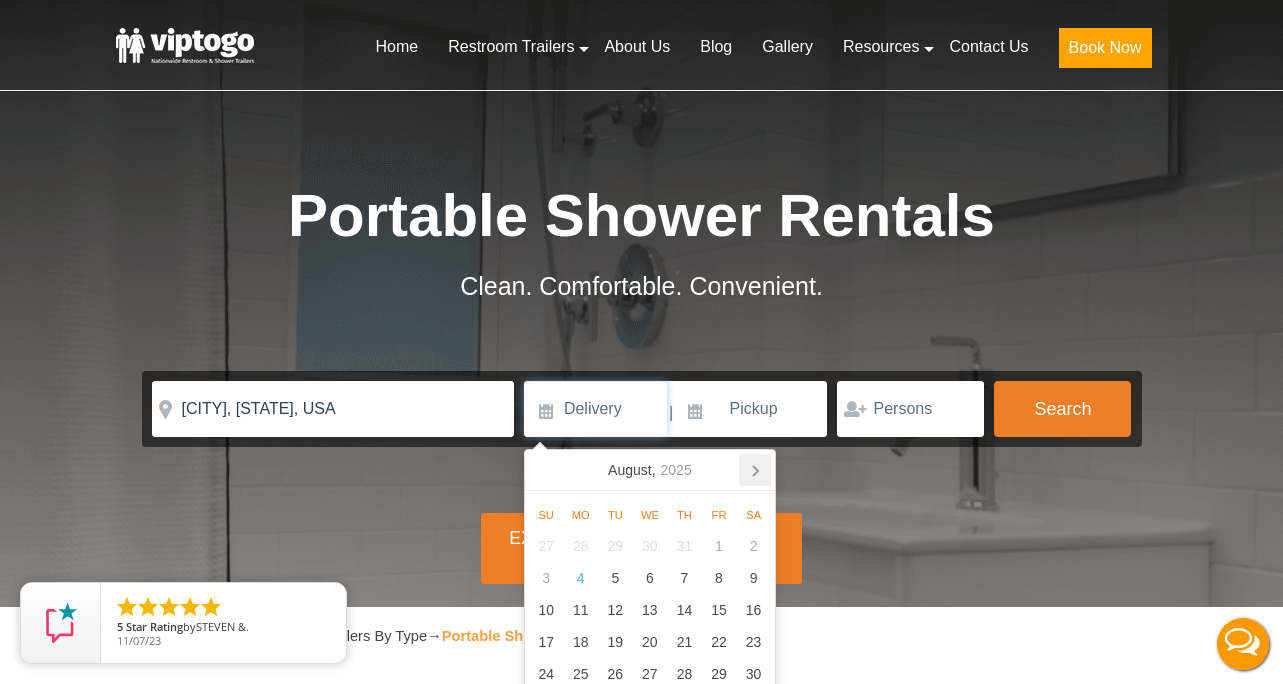 click 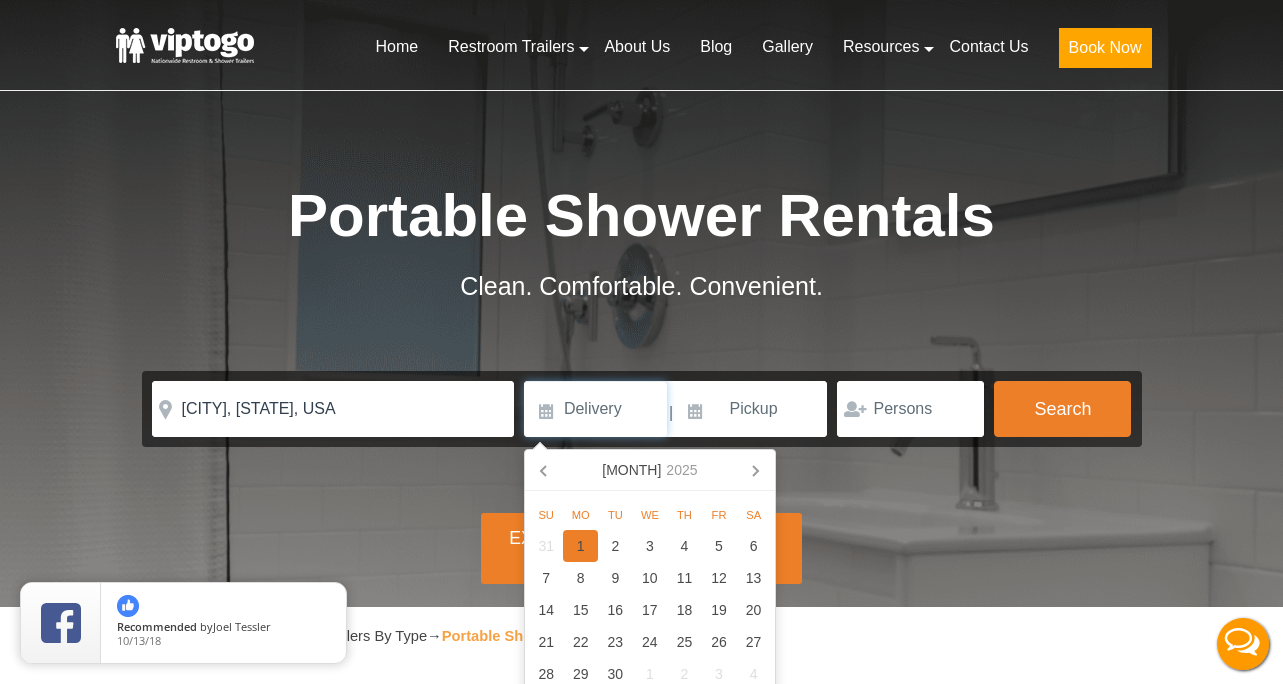 click on "1" at bounding box center [580, 546] 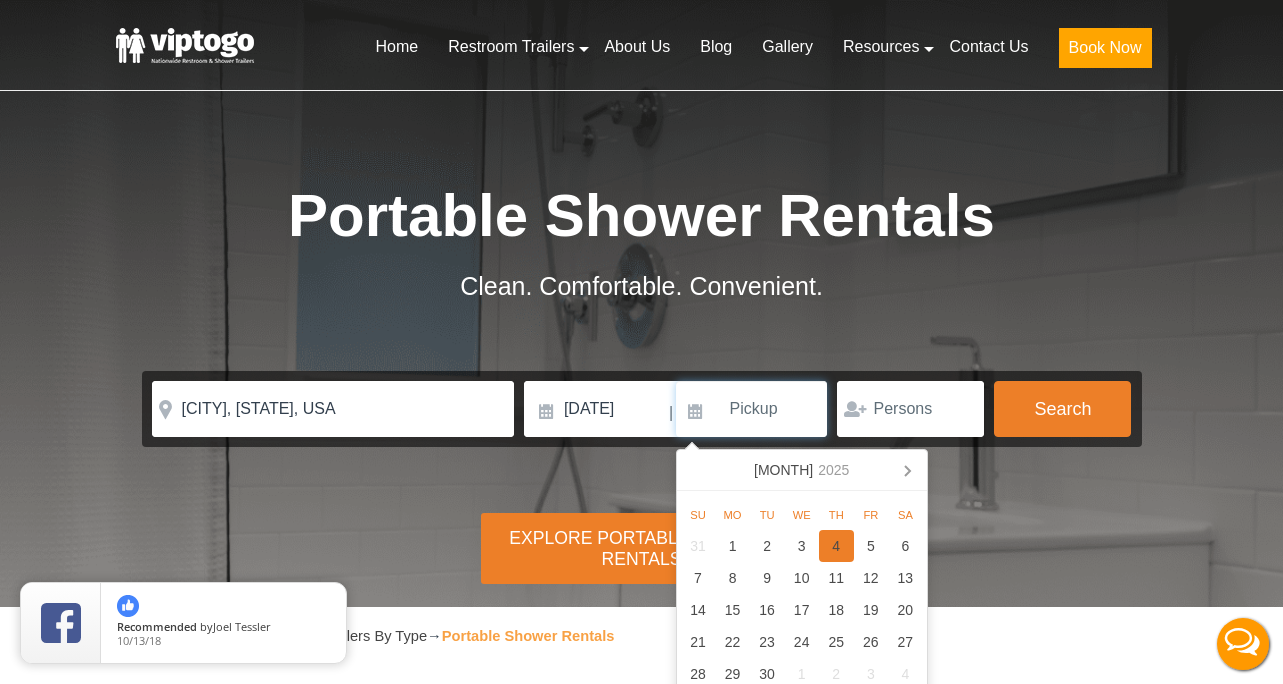 click on "4" at bounding box center (836, 546) 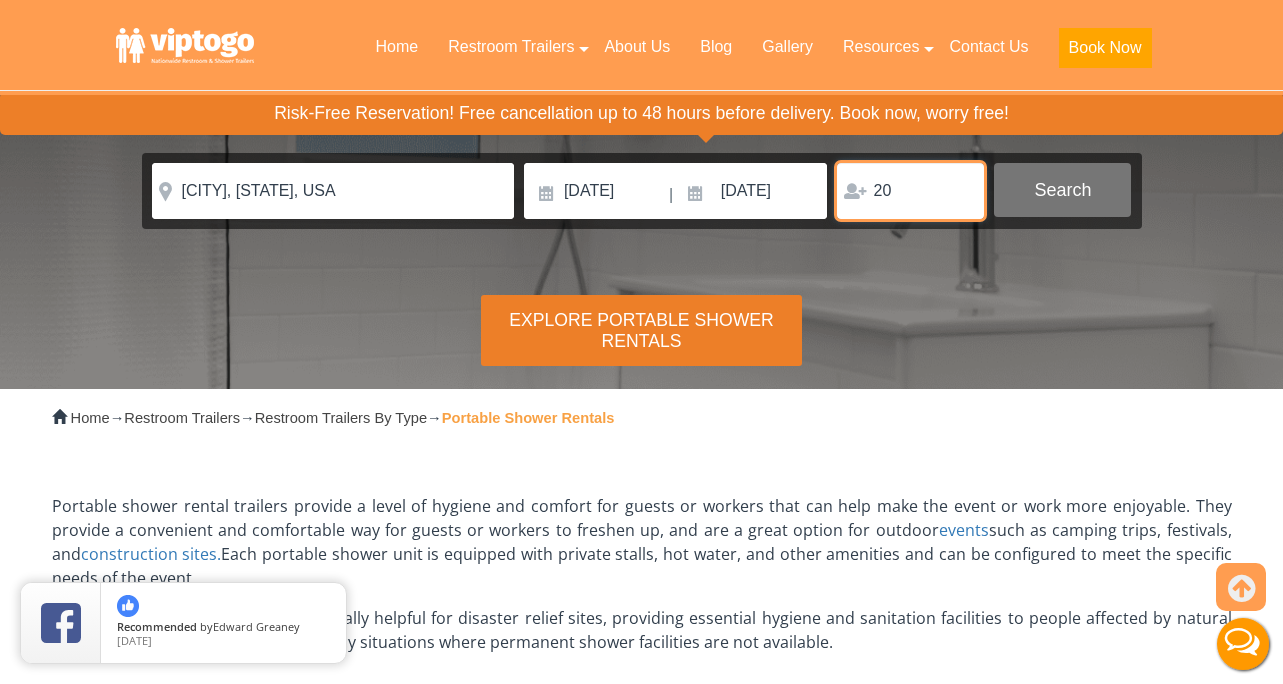 scroll, scrollTop: 216, scrollLeft: 0, axis: vertical 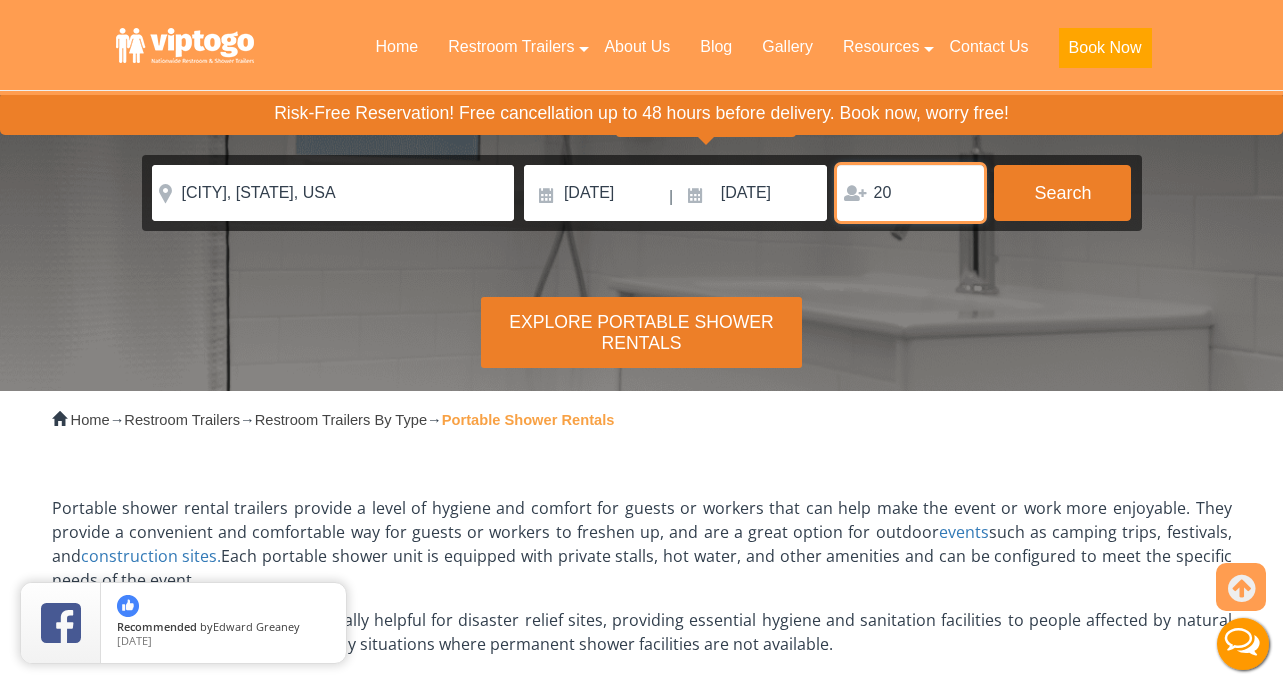 type on "20" 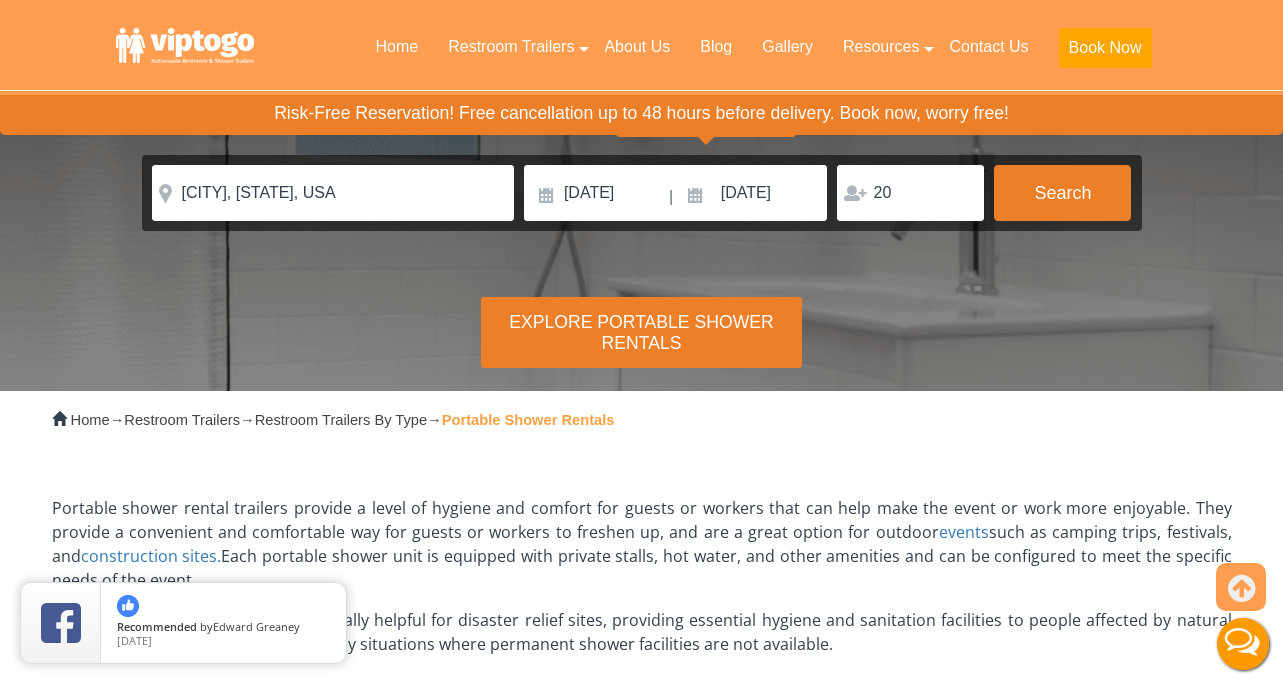 click on "Explore Portable Shower Rentals" at bounding box center [641, 332] 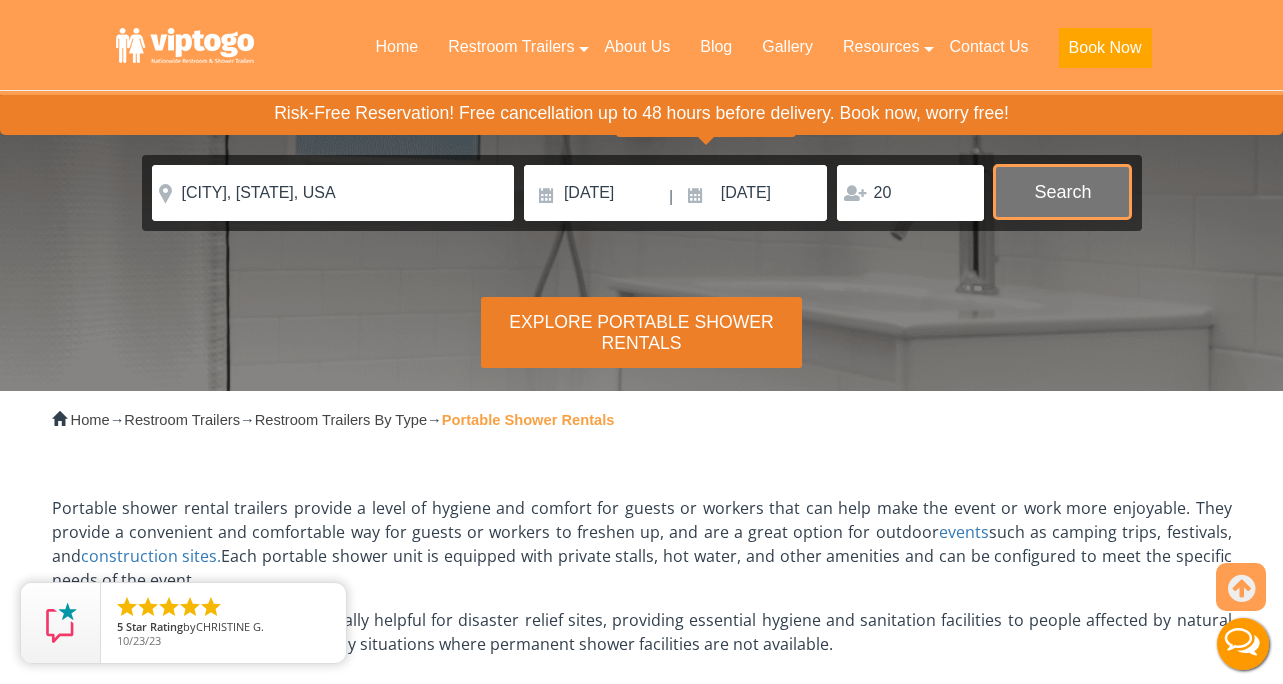 click on "Search" at bounding box center (1062, 192) 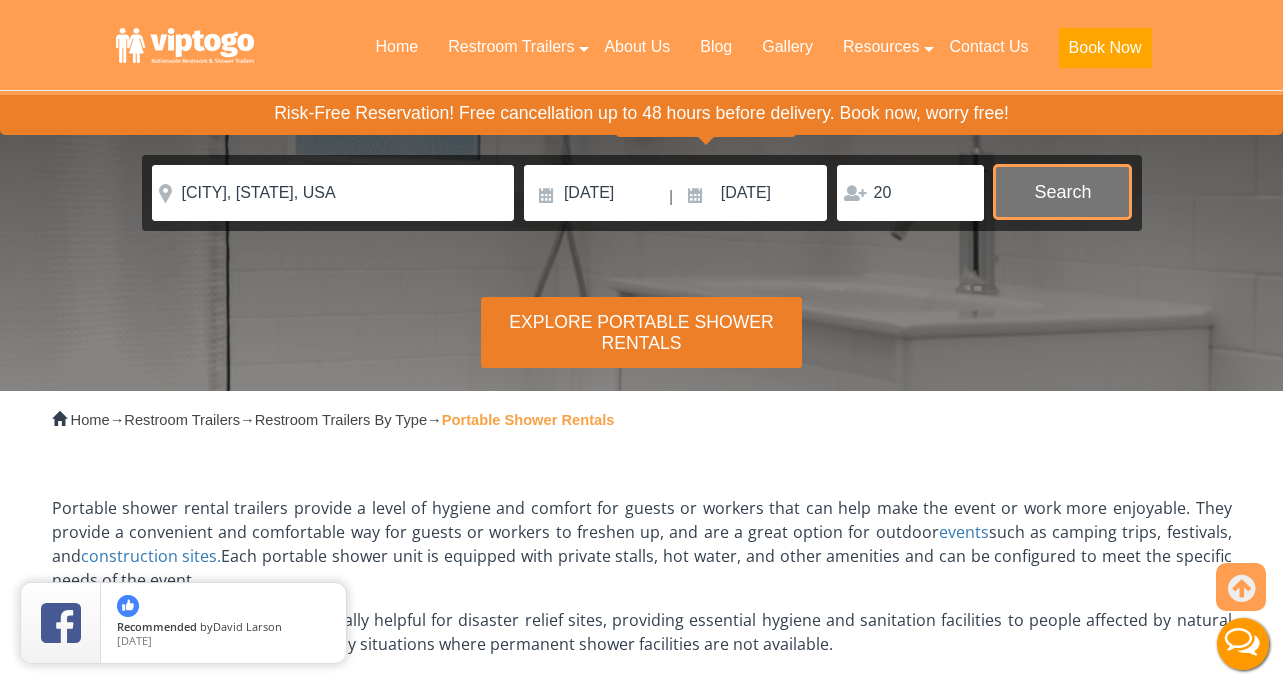 click on "Search" at bounding box center [1062, 192] 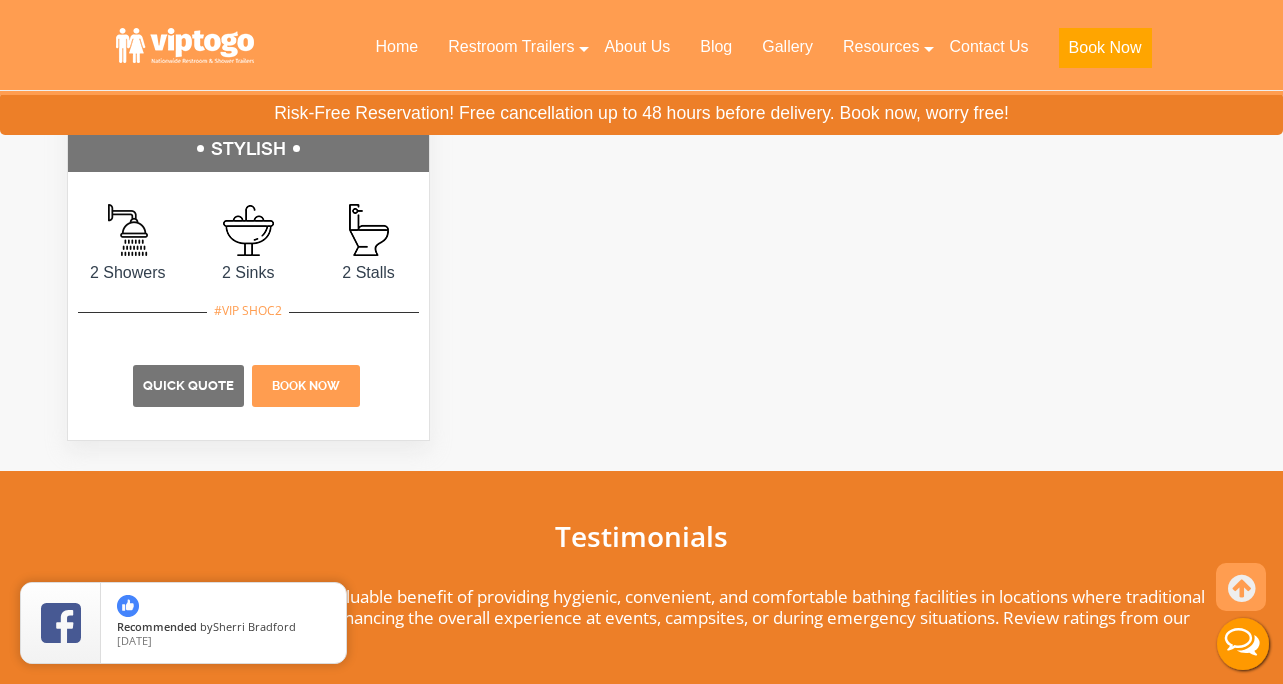 scroll, scrollTop: 2031, scrollLeft: 0, axis: vertical 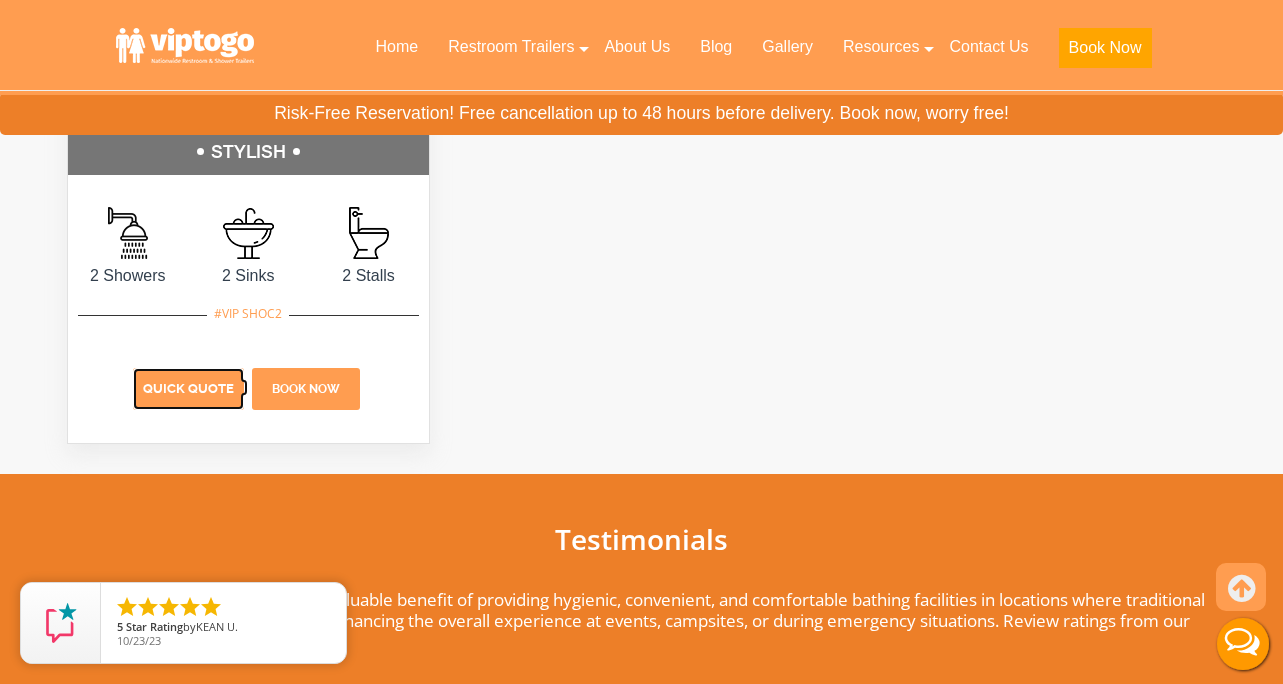 click on "Quick Quote" at bounding box center (188, 388) 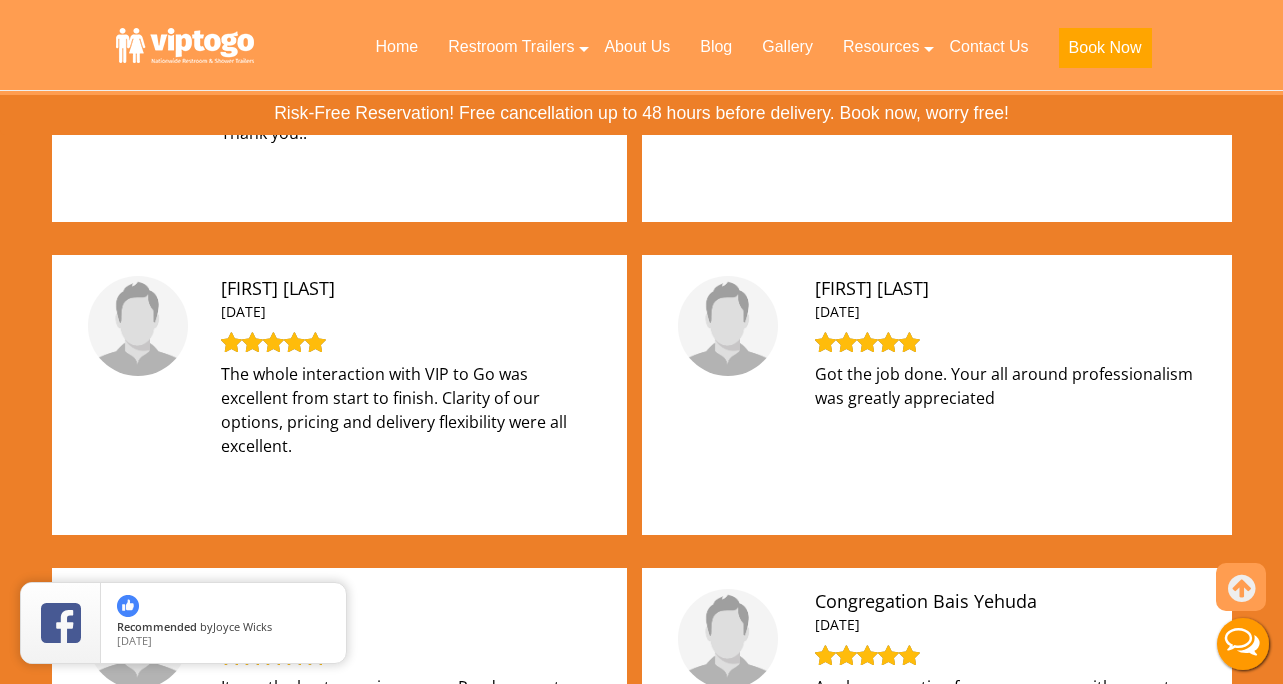 scroll, scrollTop: 2813, scrollLeft: 0, axis: vertical 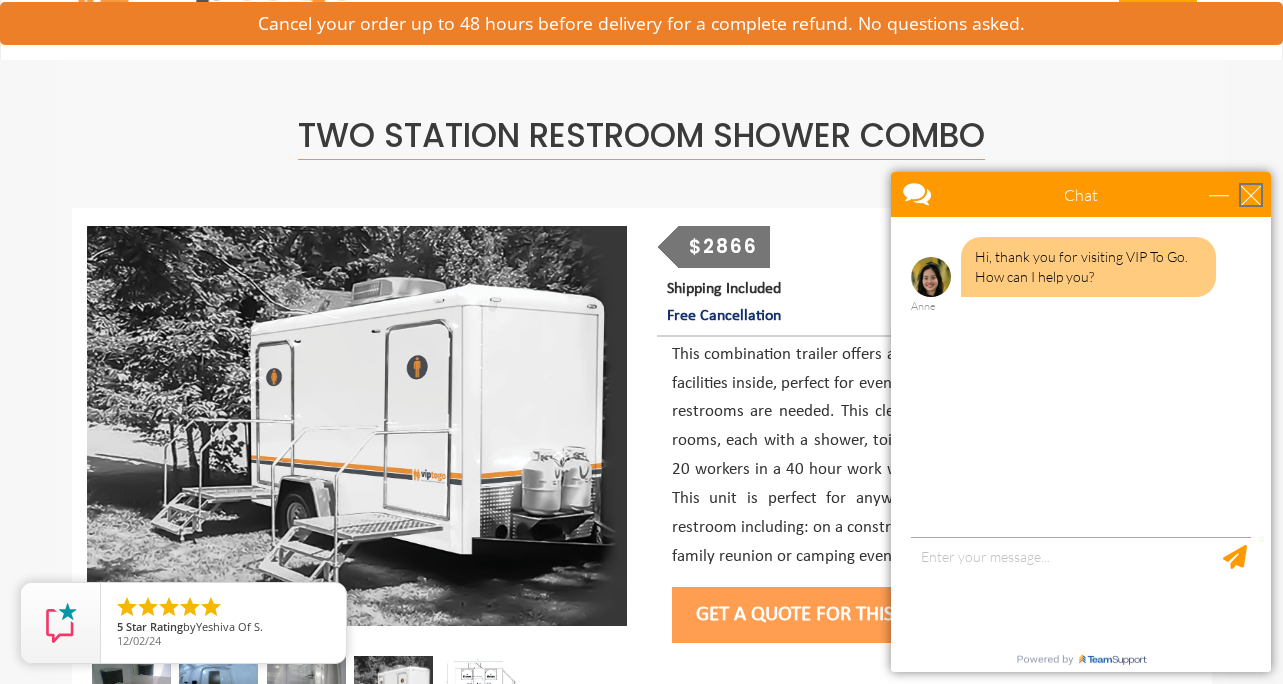 click at bounding box center (1251, 195) 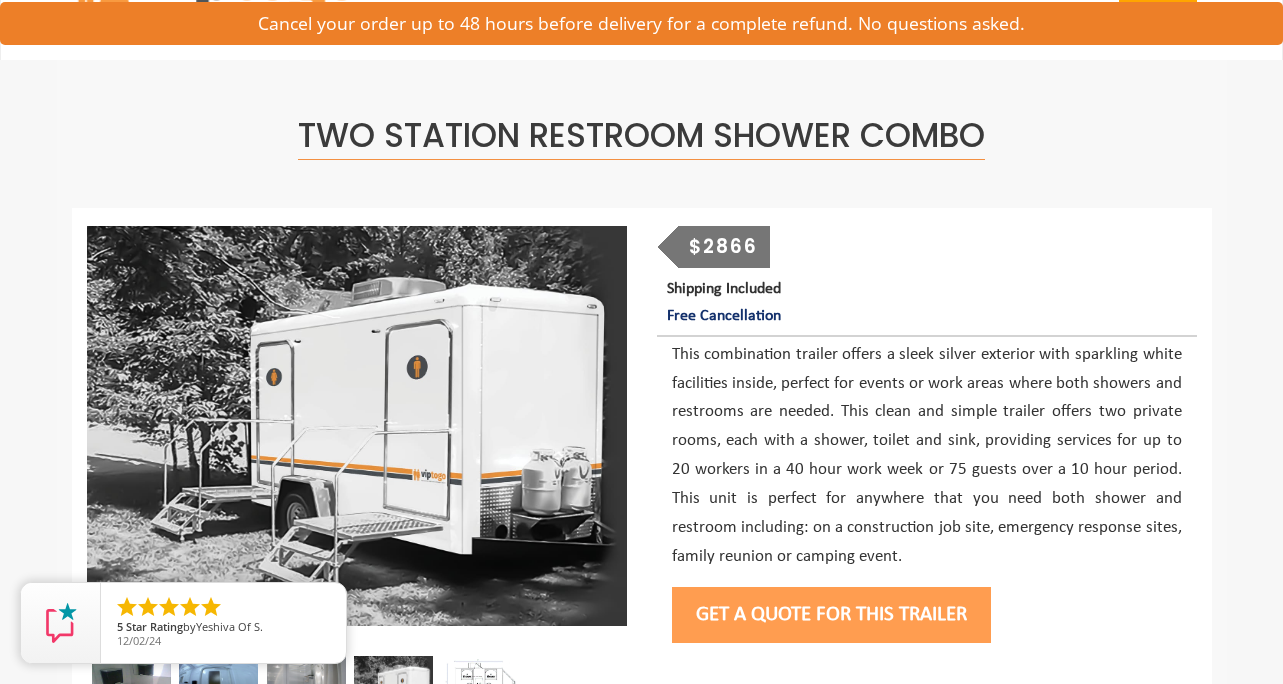 scroll, scrollTop: 0, scrollLeft: 0, axis: both 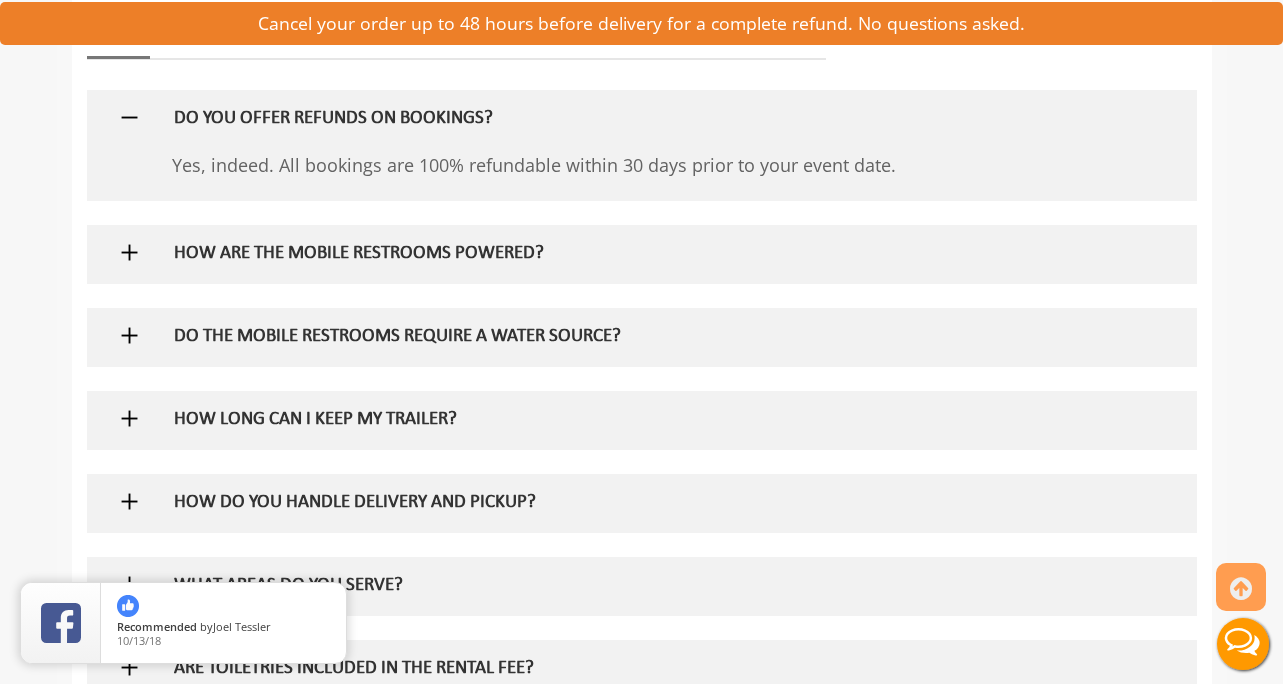 click at bounding box center [129, 252] 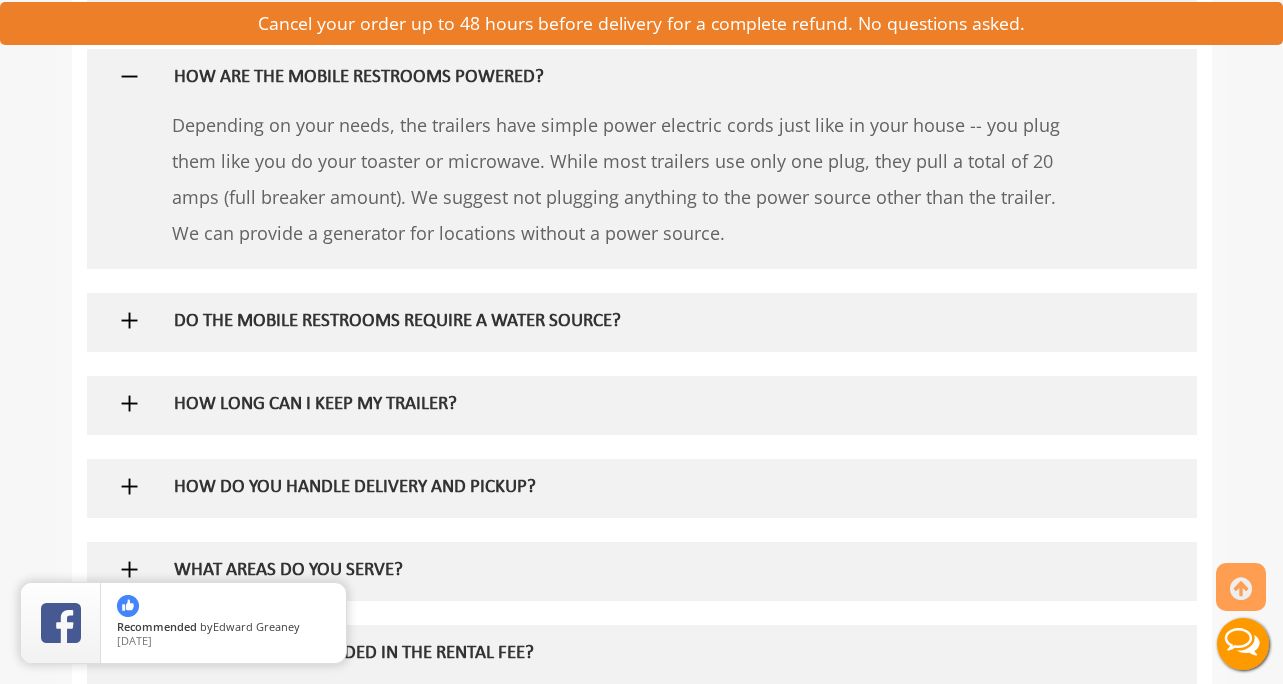 scroll, scrollTop: 1204, scrollLeft: 0, axis: vertical 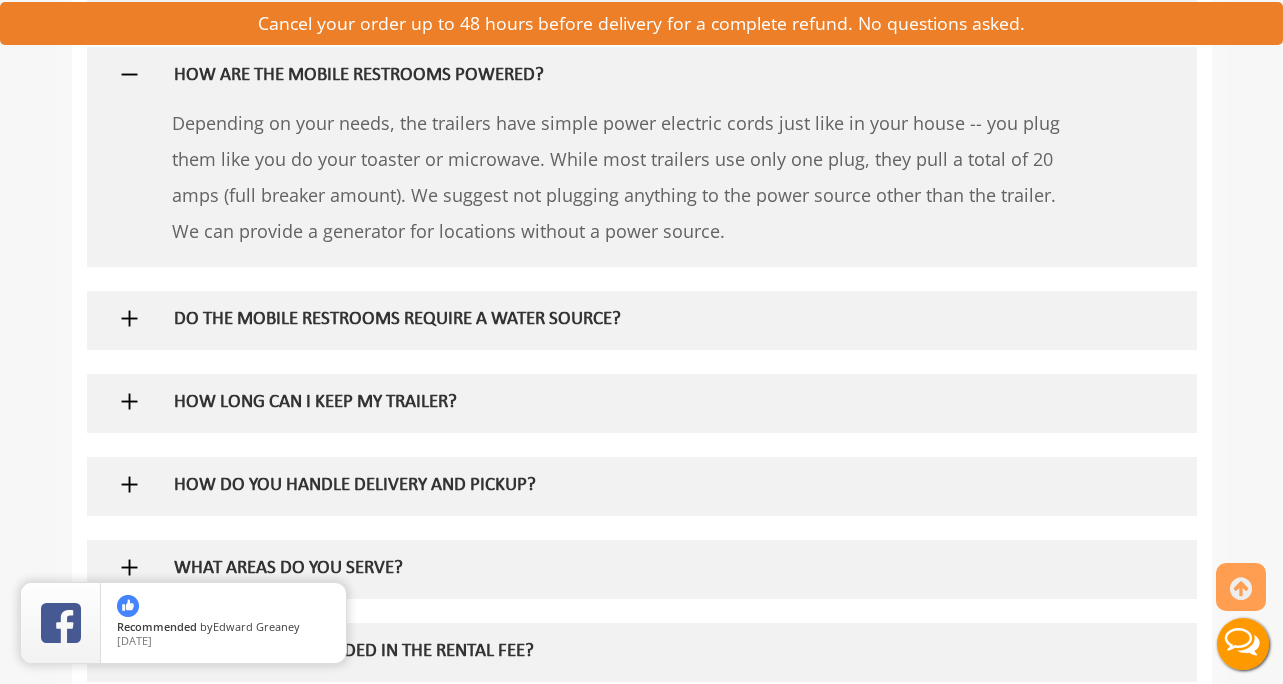 click at bounding box center (129, 318) 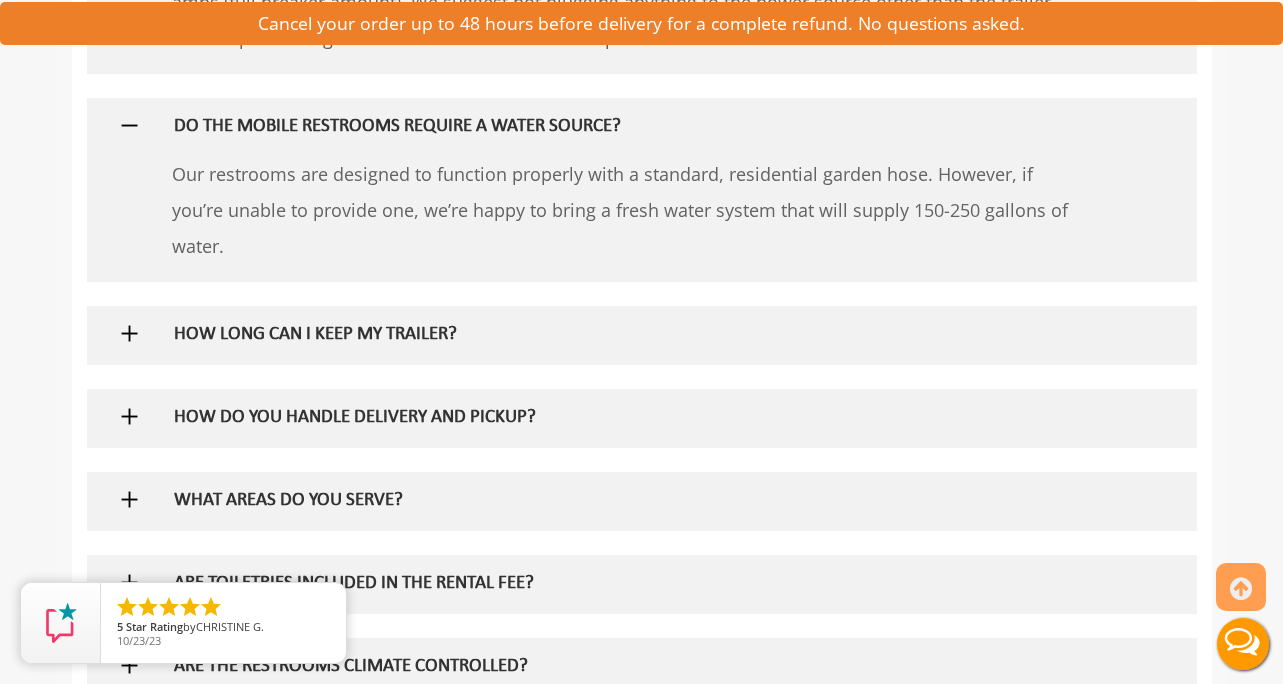 scroll, scrollTop: 1398, scrollLeft: 0, axis: vertical 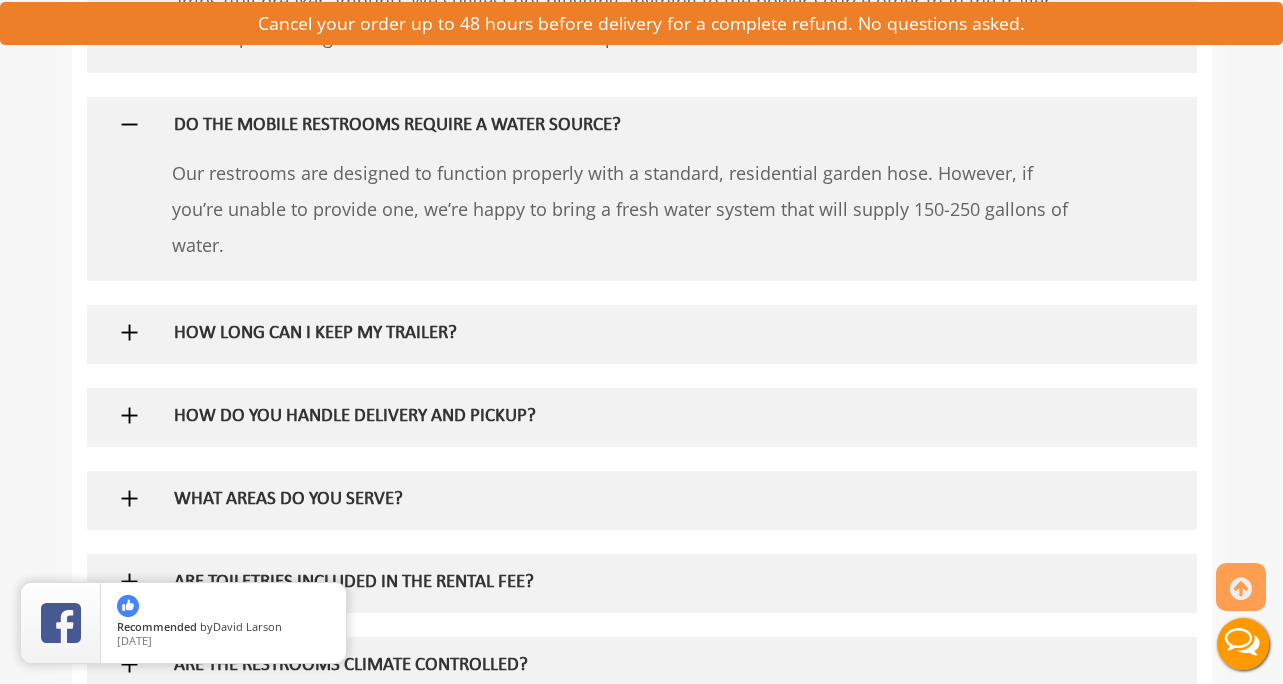click at bounding box center (129, 332) 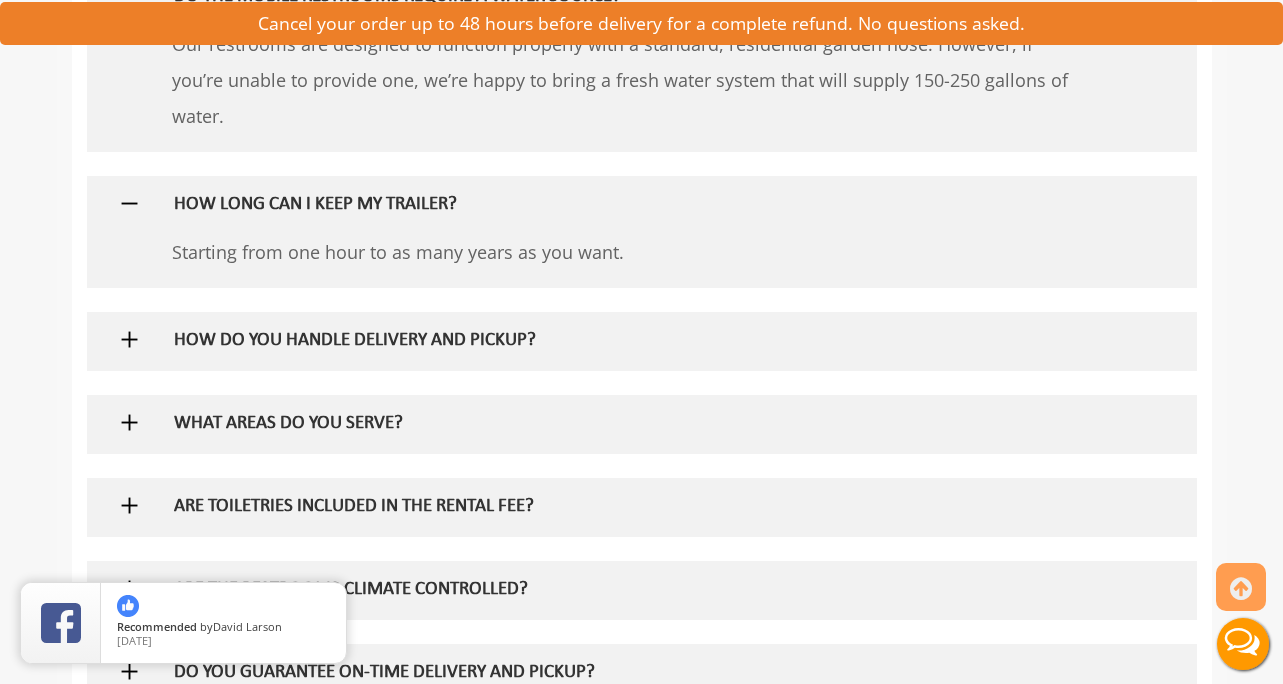 scroll, scrollTop: 1546, scrollLeft: 0, axis: vertical 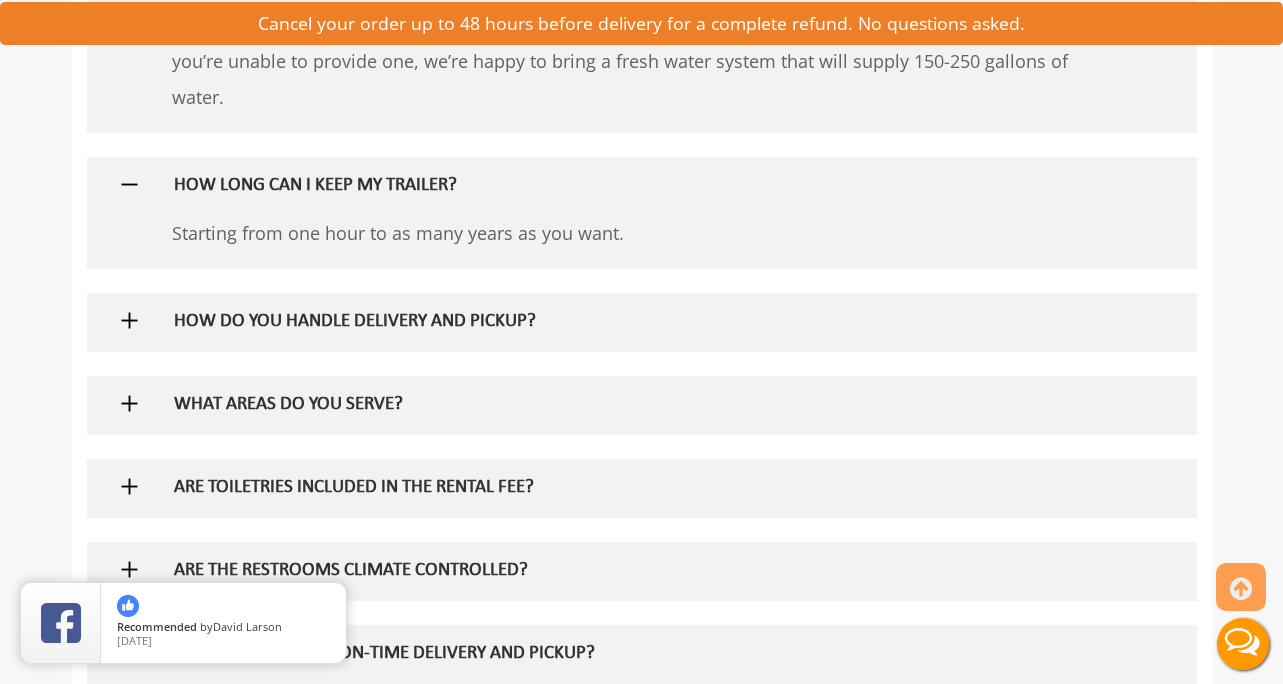 click at bounding box center (129, 320) 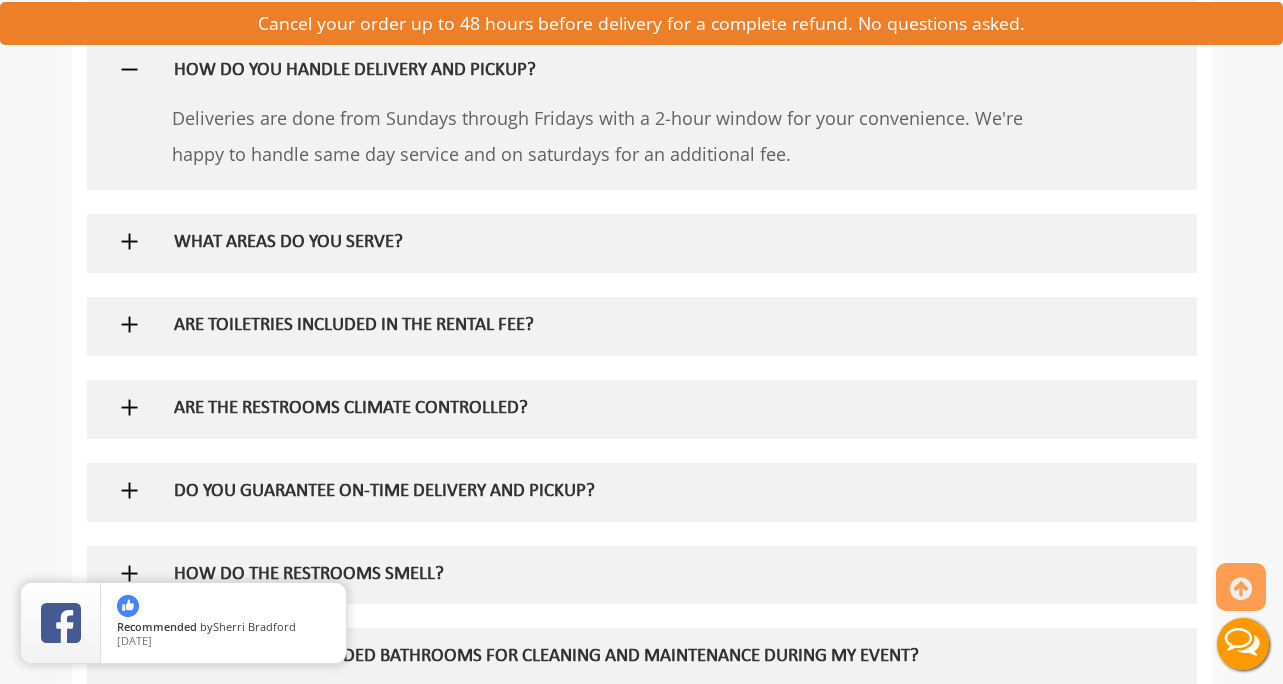 scroll, scrollTop: 1802, scrollLeft: 0, axis: vertical 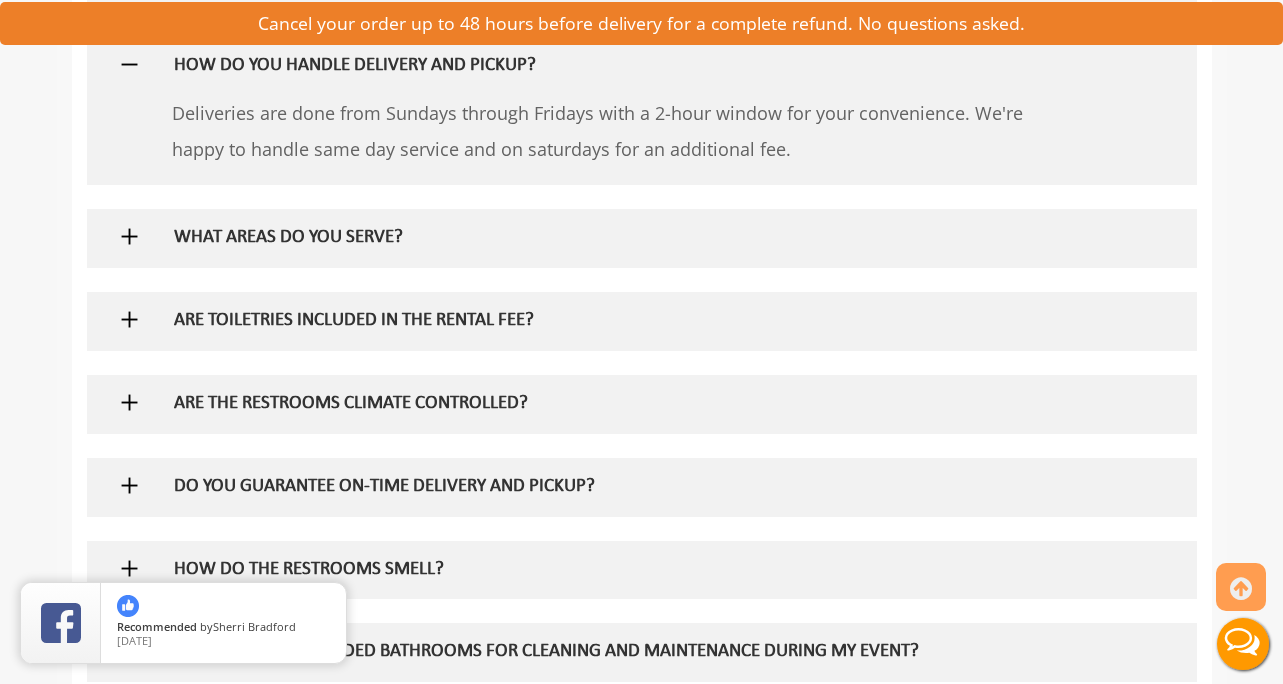 click at bounding box center [129, 319] 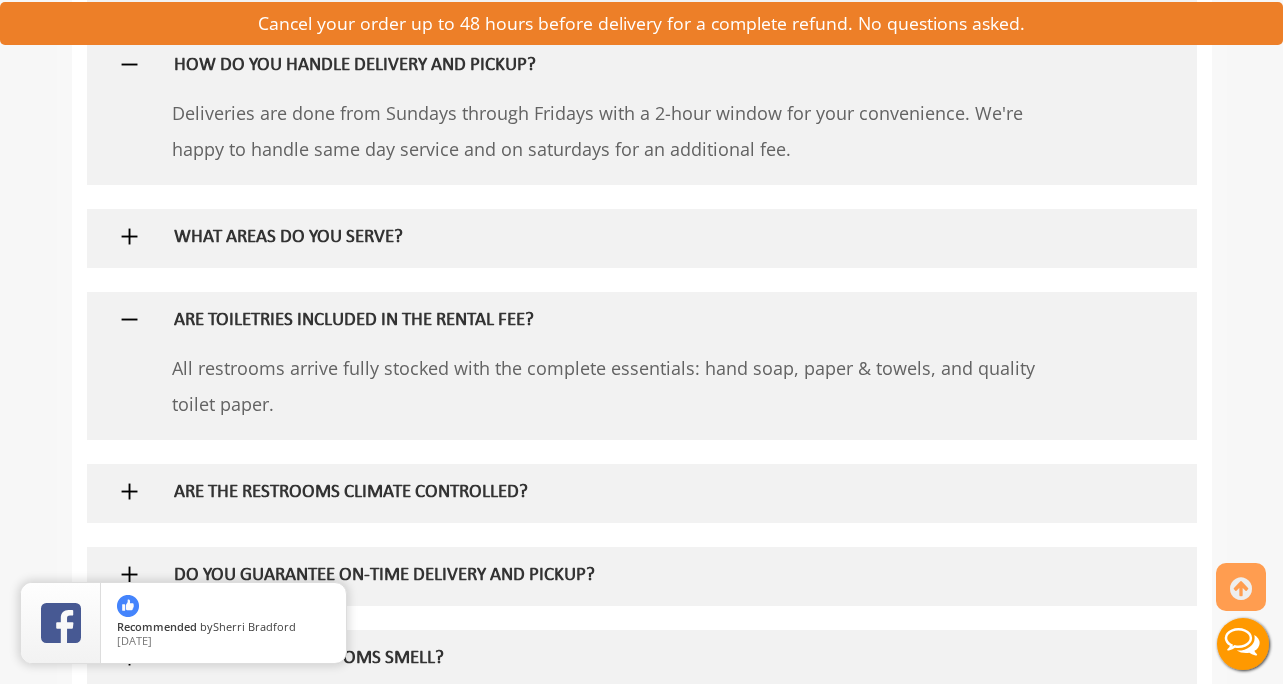 click at bounding box center (129, 319) 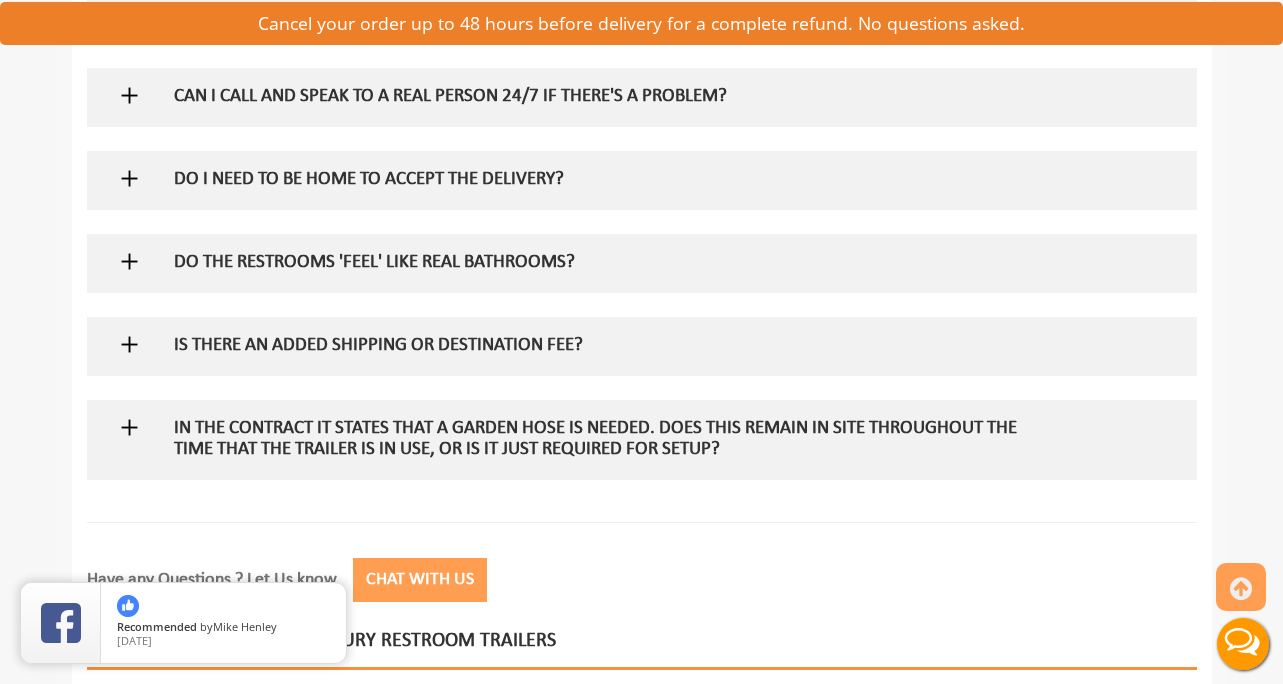 scroll, scrollTop: 2488, scrollLeft: 0, axis: vertical 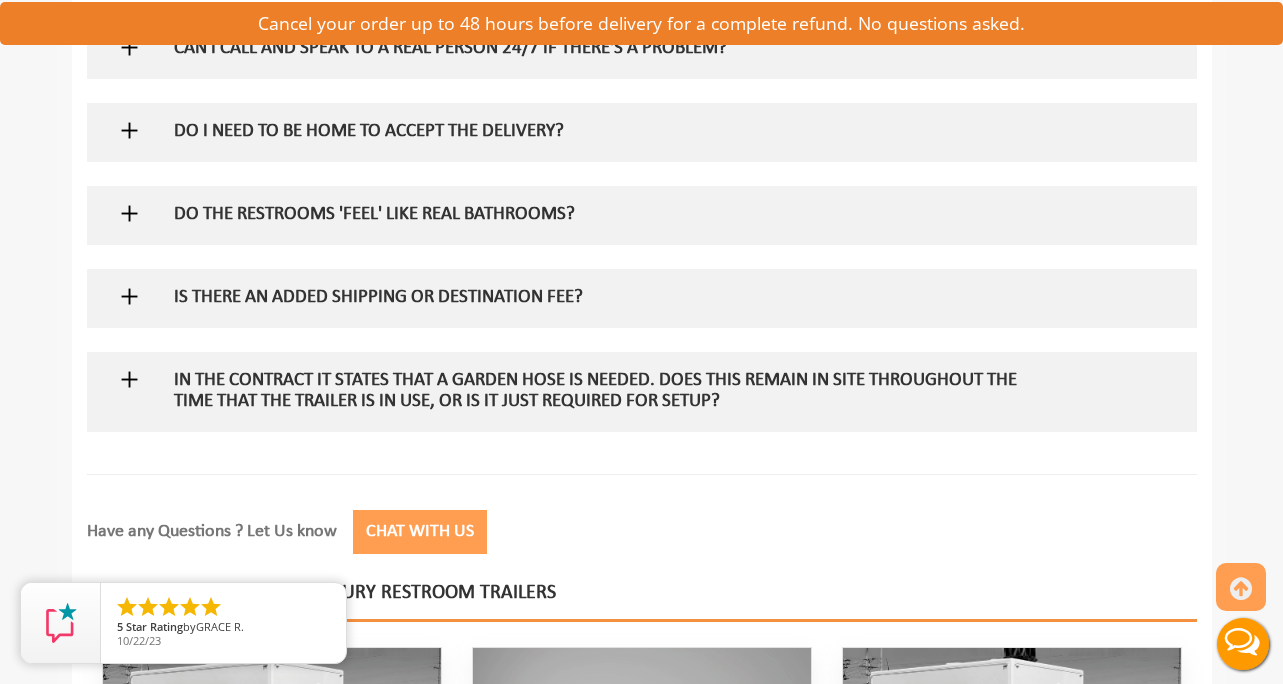 click at bounding box center [129, 296] 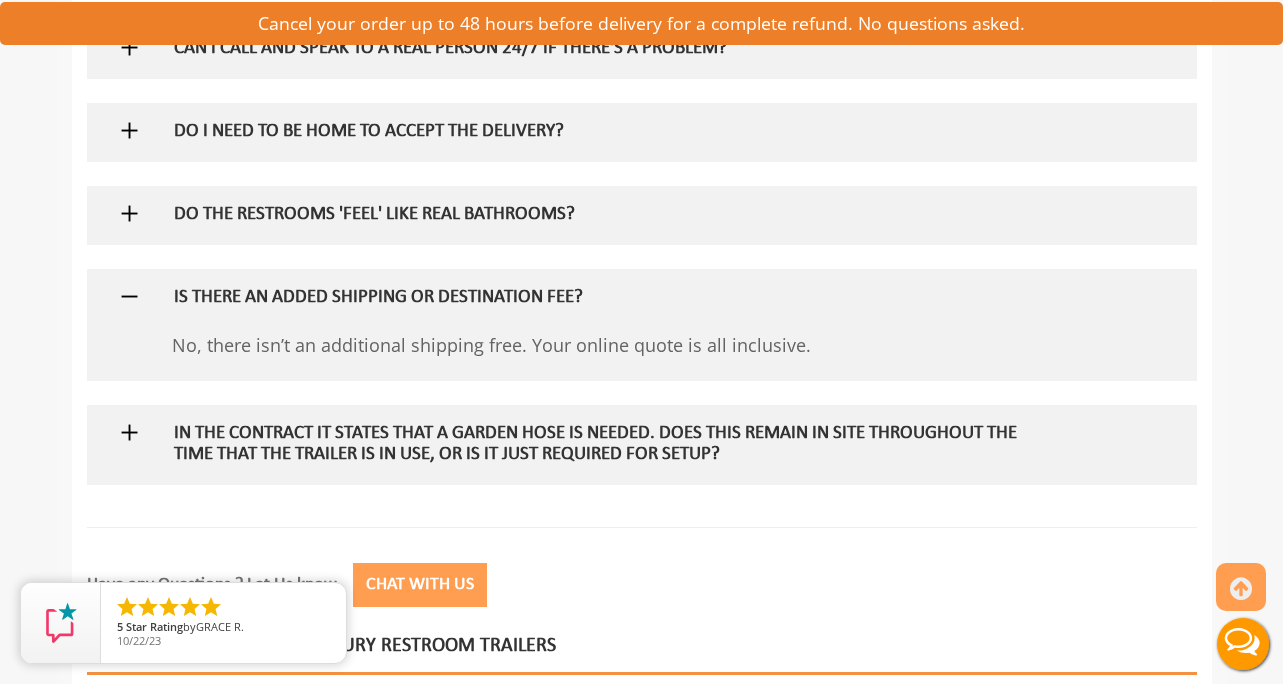 click at bounding box center (129, 296) 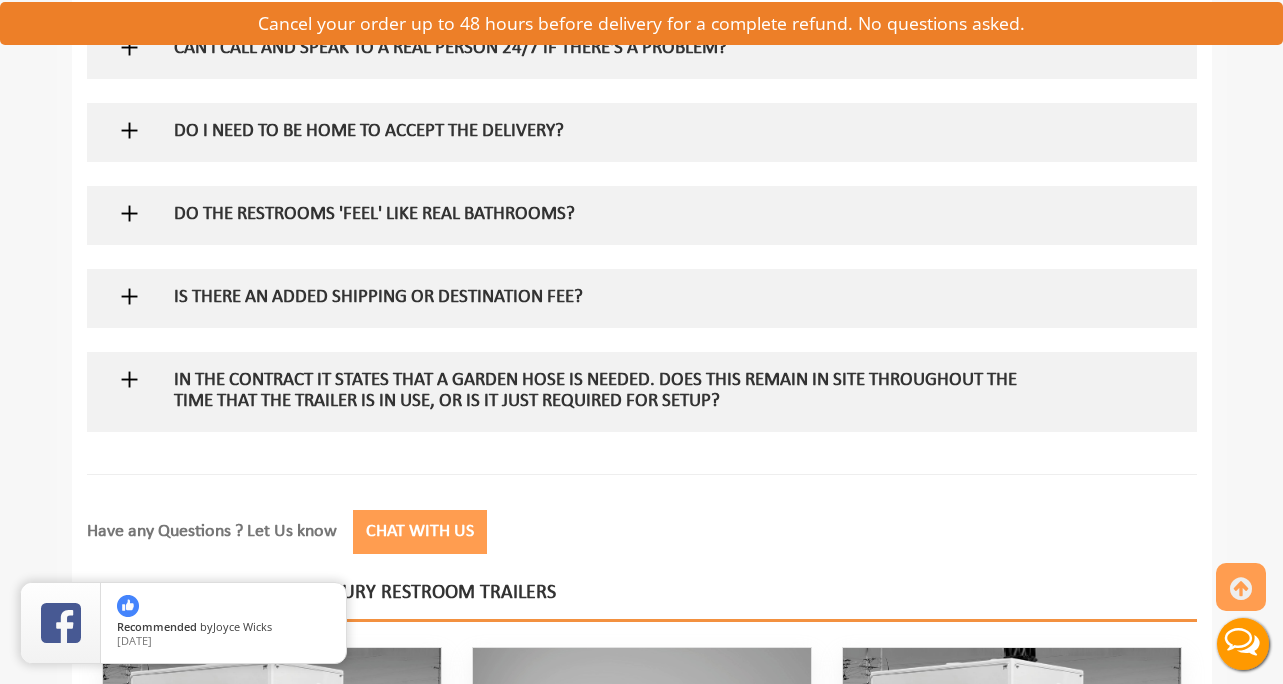 click at bounding box center (129, 379) 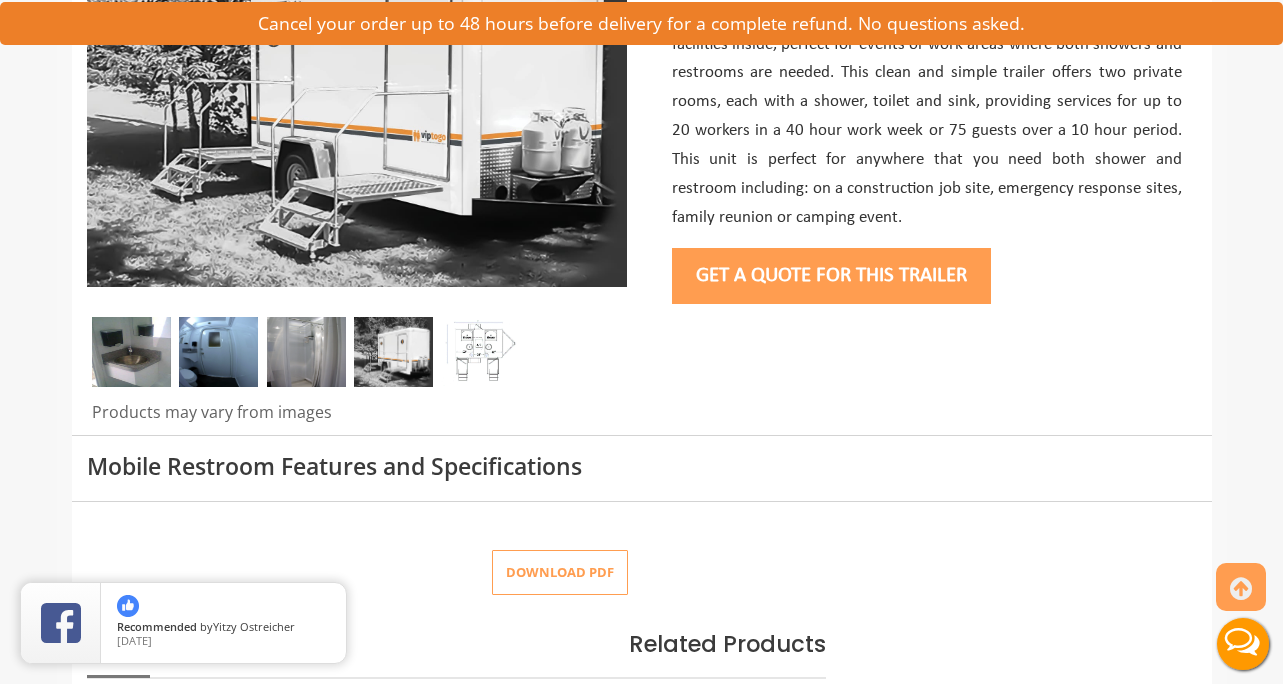 scroll, scrollTop: 405, scrollLeft: 0, axis: vertical 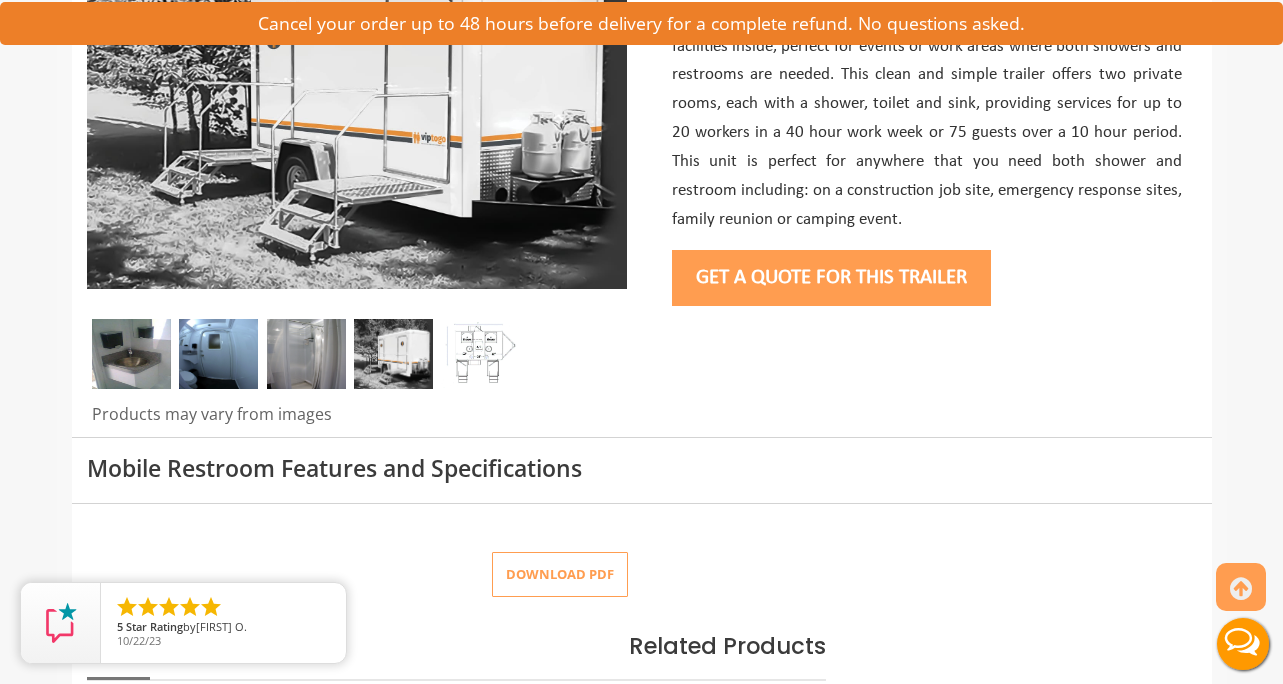 click on "Get a Quote for this Trailer" at bounding box center [831, 278] 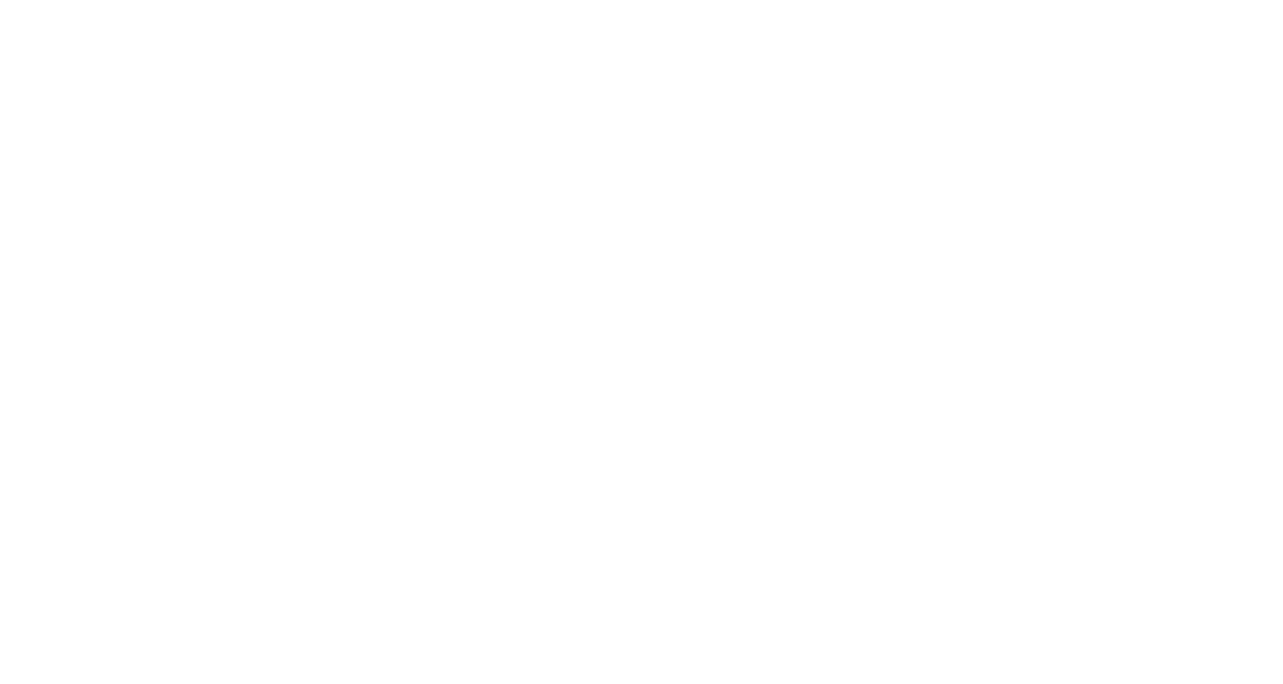 scroll, scrollTop: 0, scrollLeft: 0, axis: both 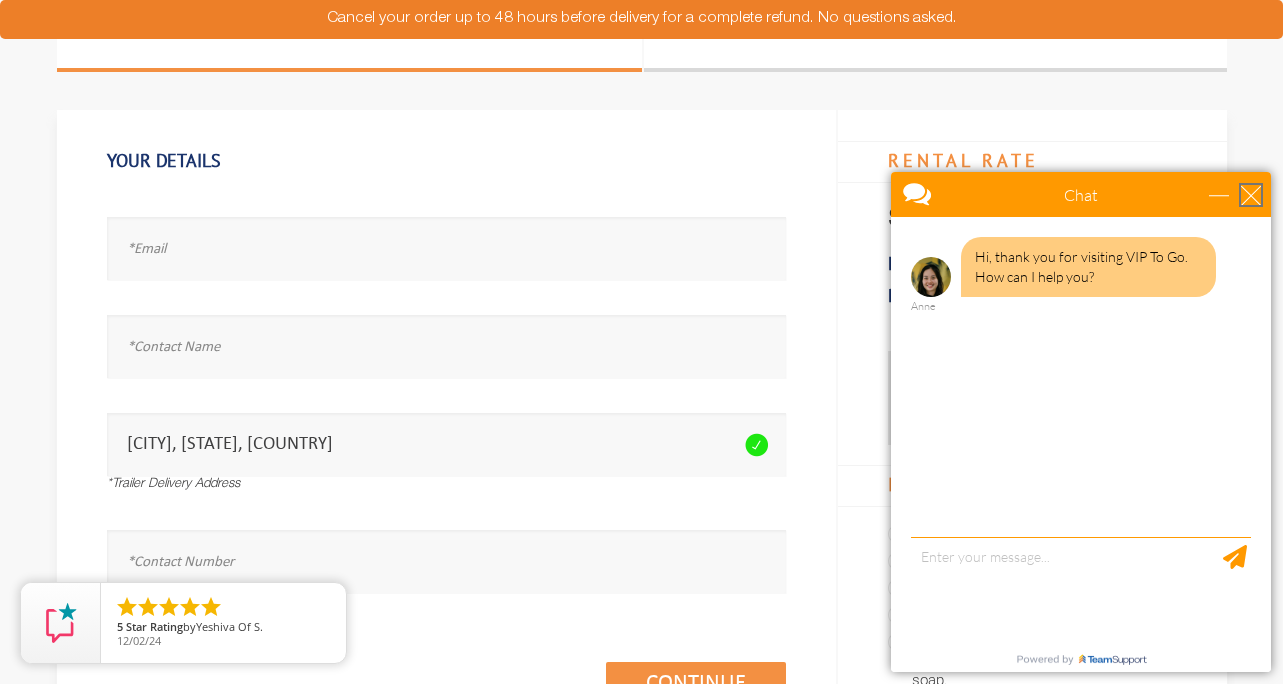 click at bounding box center [1251, 195] 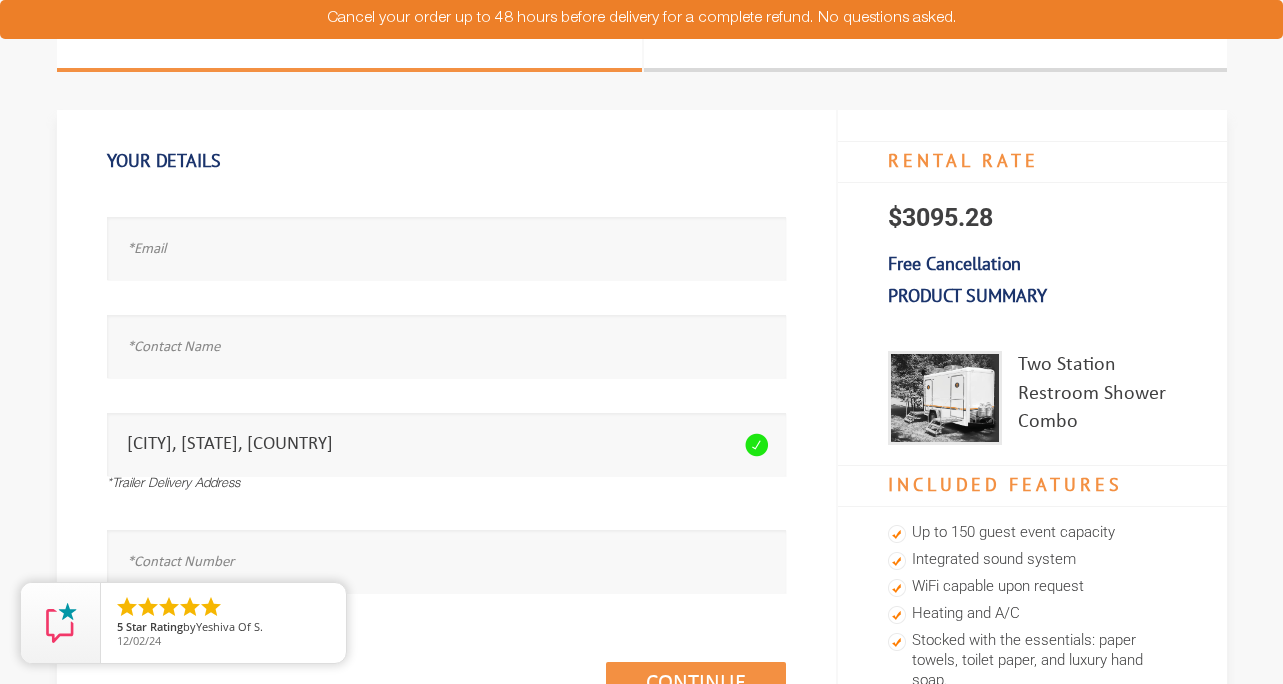 scroll, scrollTop: 0, scrollLeft: 0, axis: both 